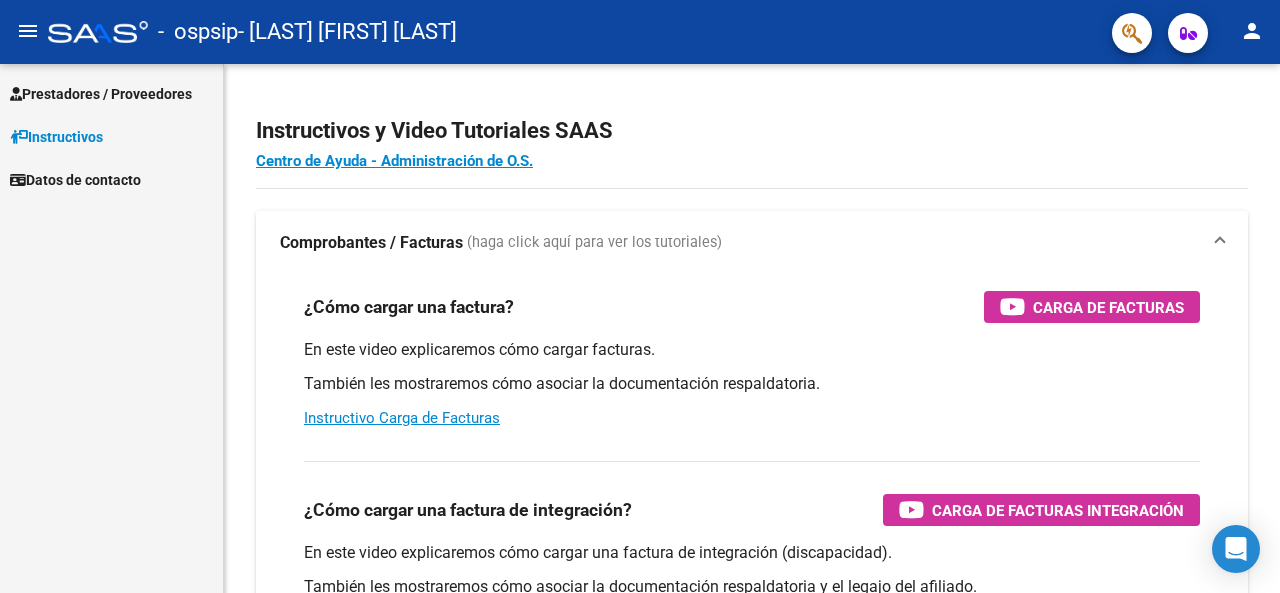 scroll, scrollTop: 0, scrollLeft: 0, axis: both 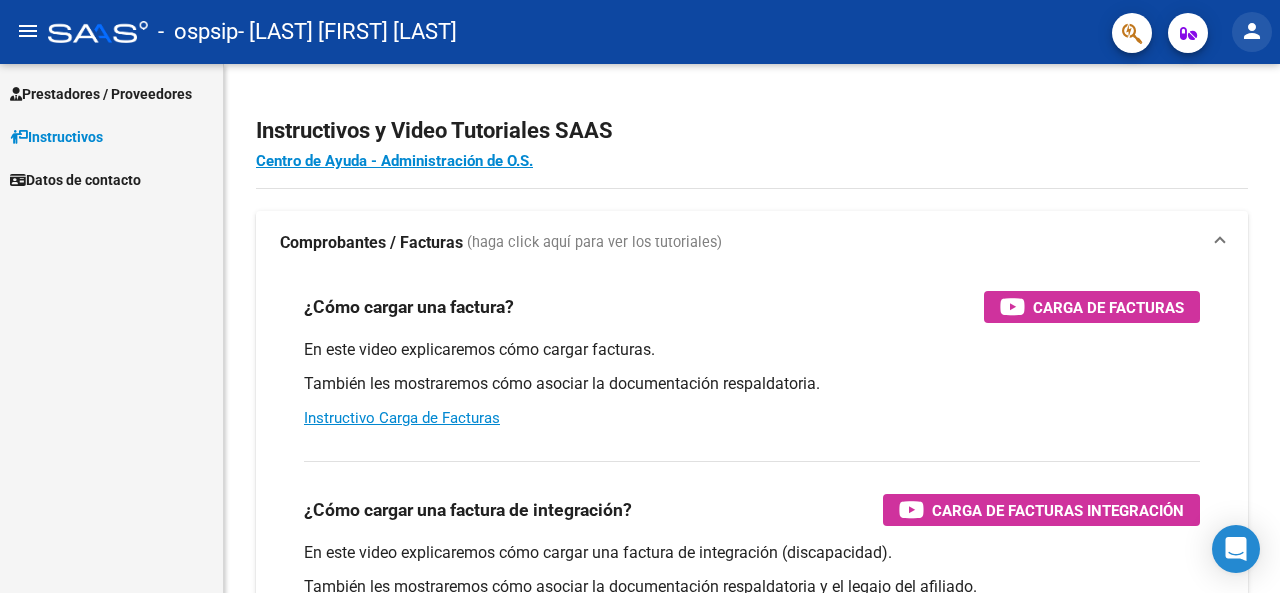 click on "person" 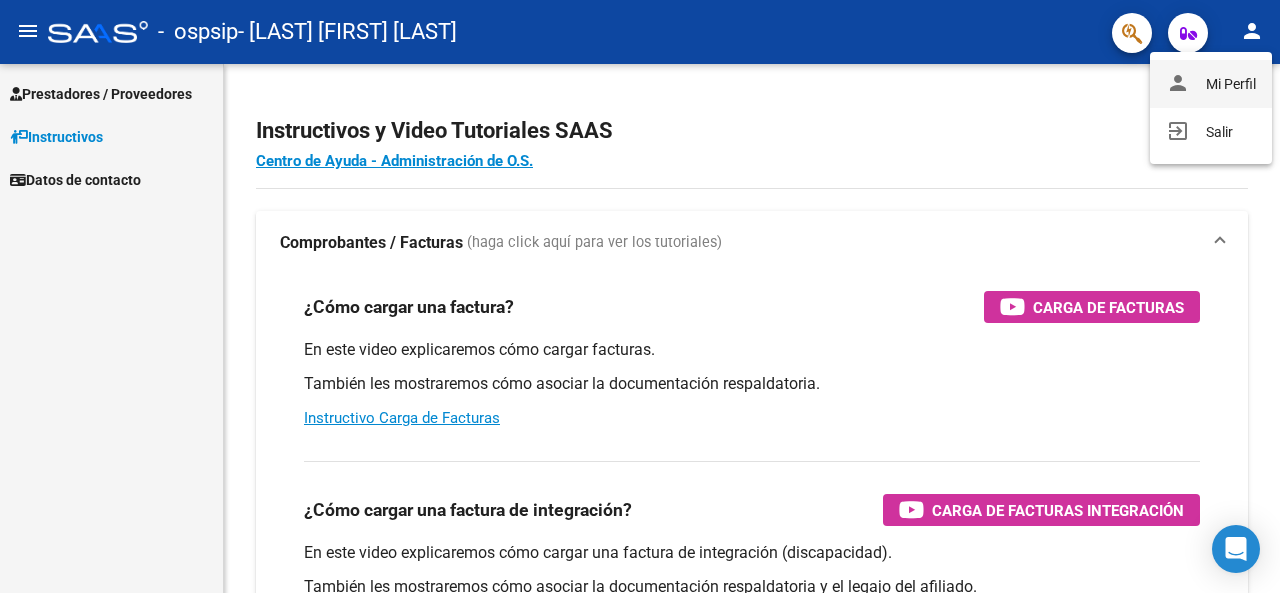click on "person  Mi Perfil" at bounding box center (1211, 84) 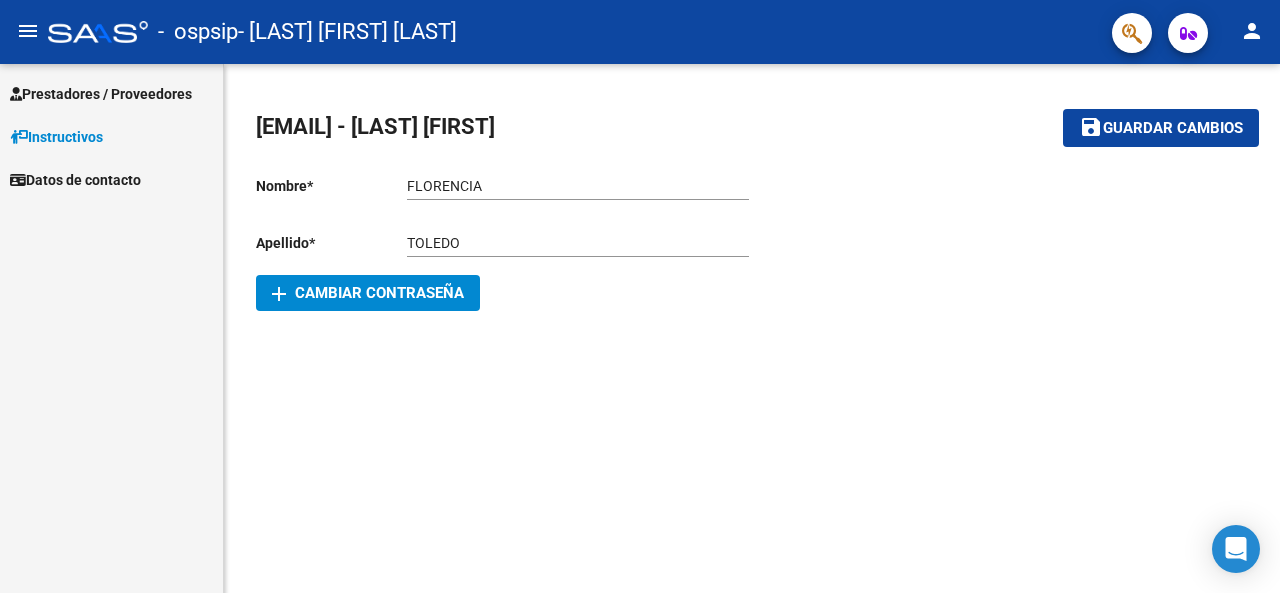 click 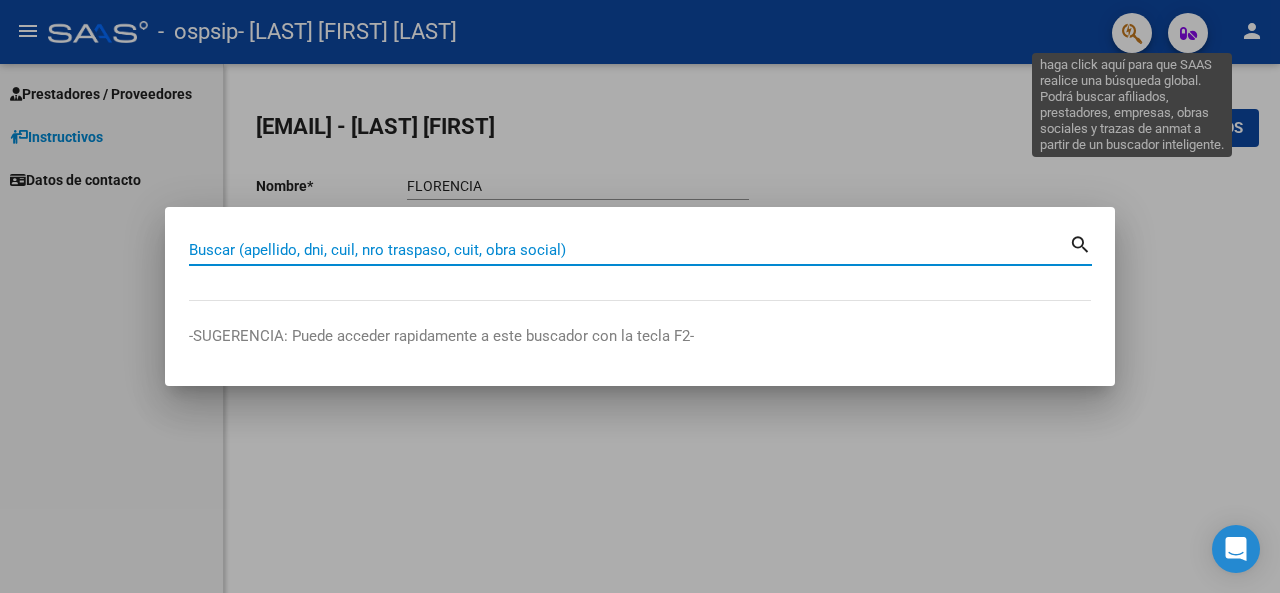 click at bounding box center (640, 296) 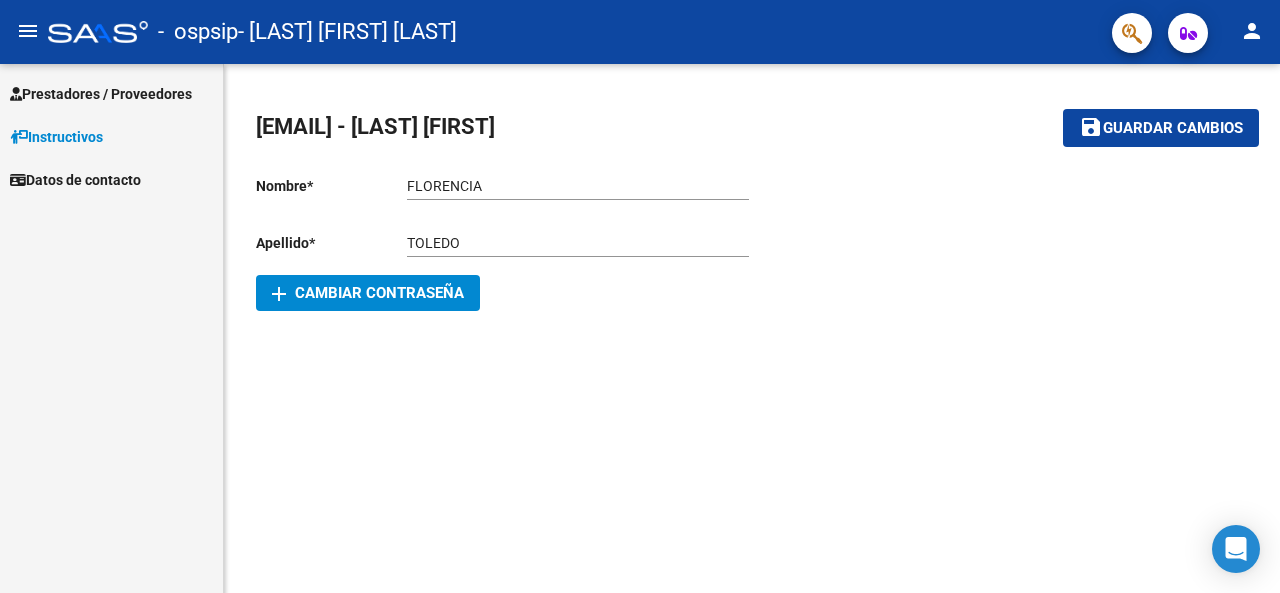 click 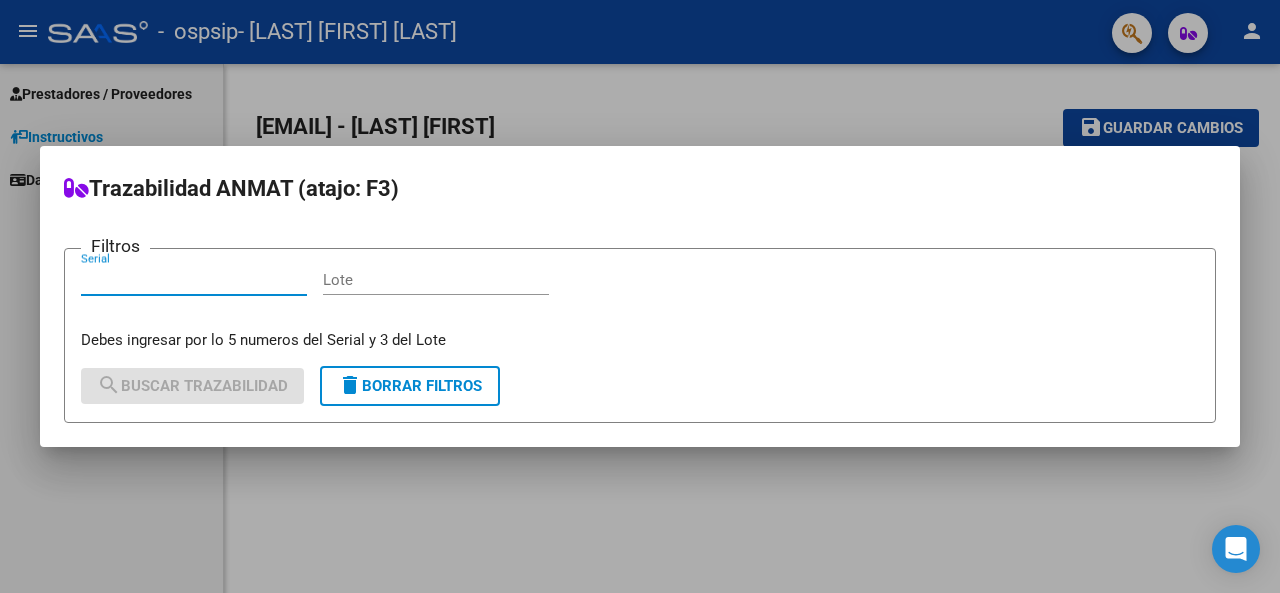 click at bounding box center [640, 296] 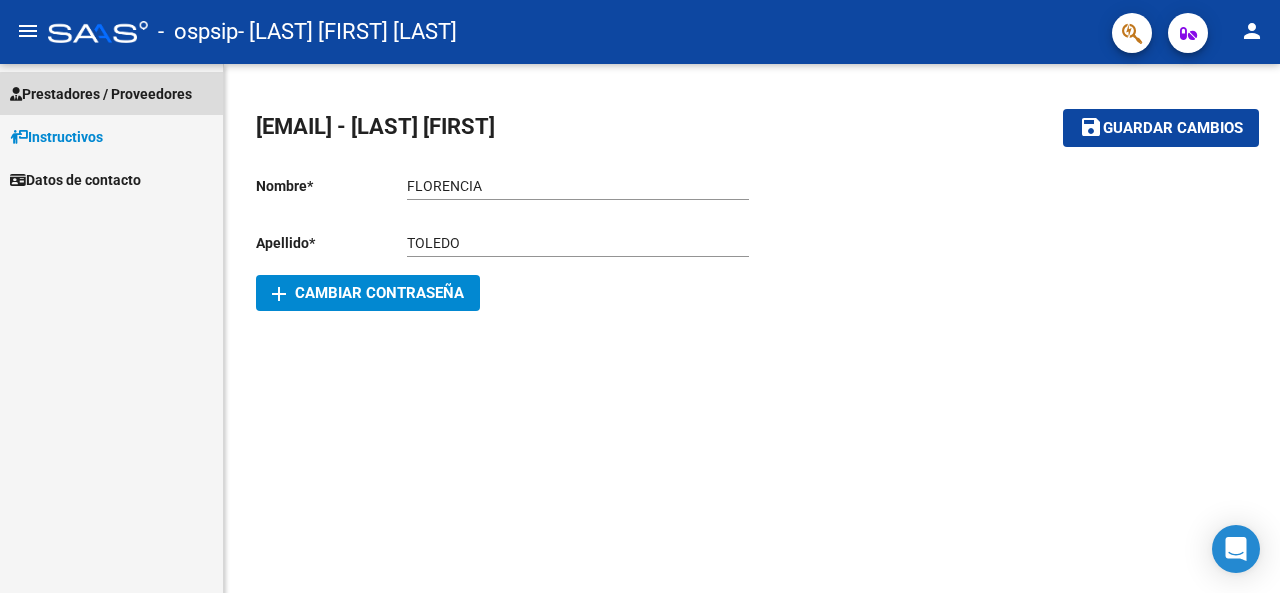 click on "Prestadores / Proveedores" at bounding box center [101, 94] 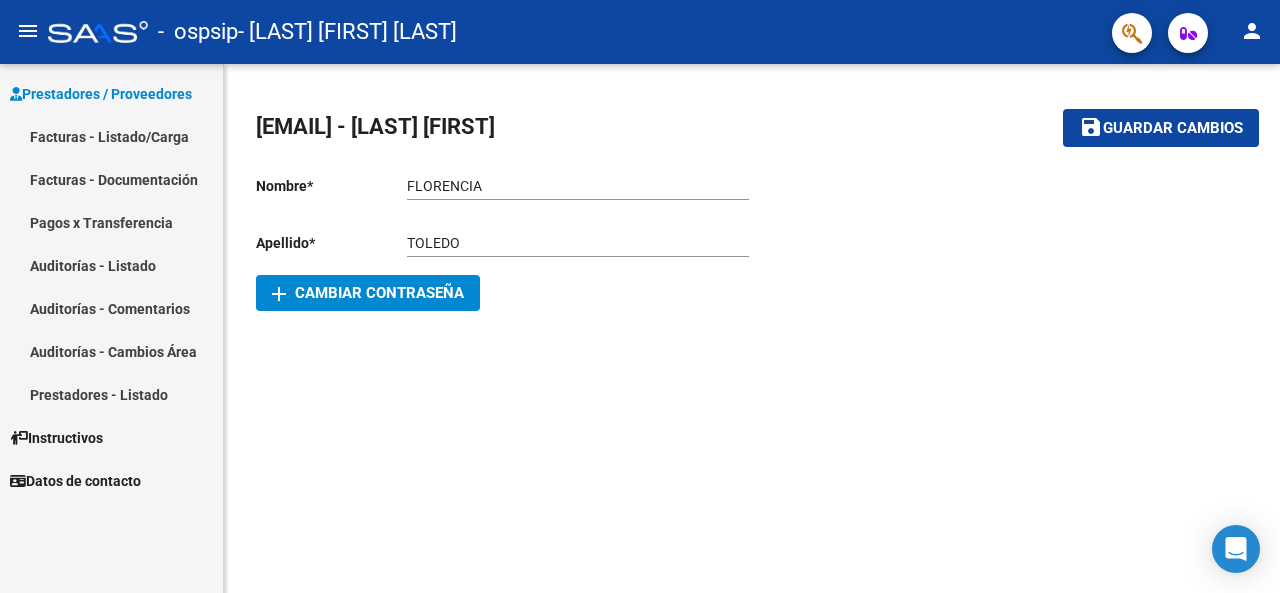 click on "Facturas - Listado/Carga" at bounding box center [111, 136] 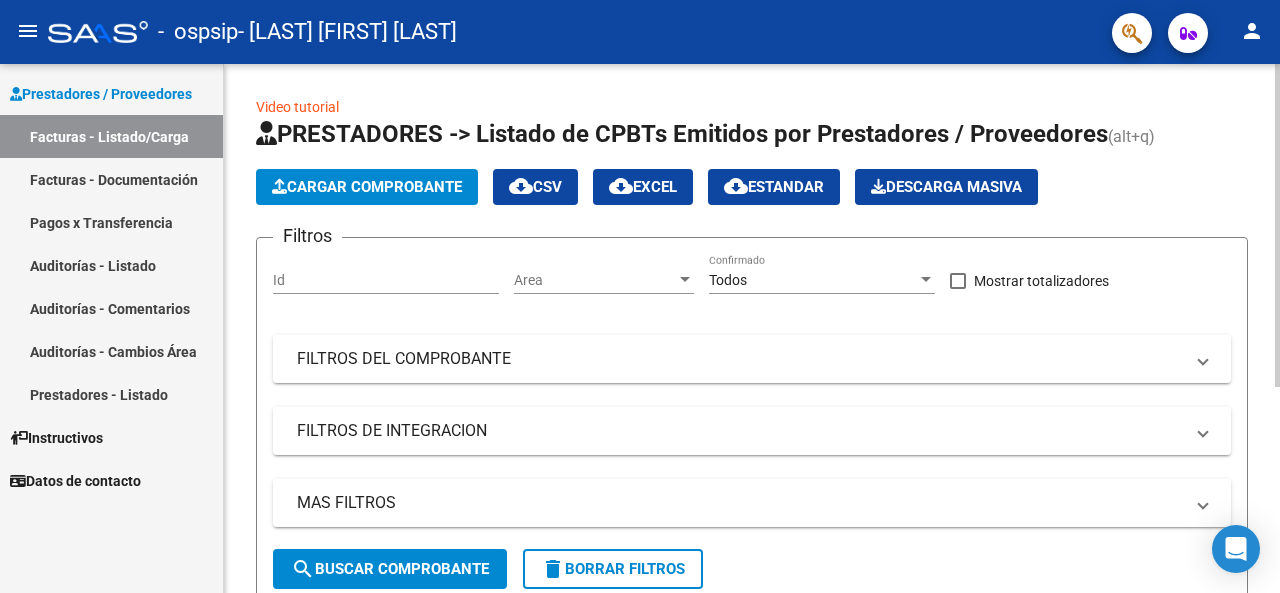 click on "Cargar Comprobante" 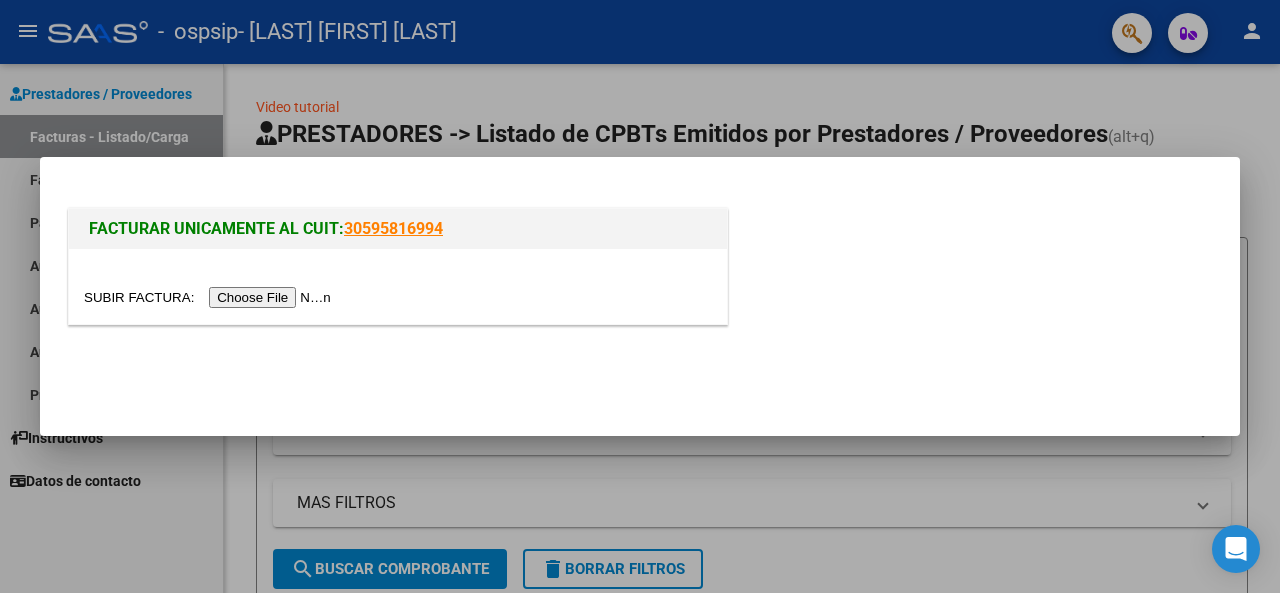click at bounding box center (210, 297) 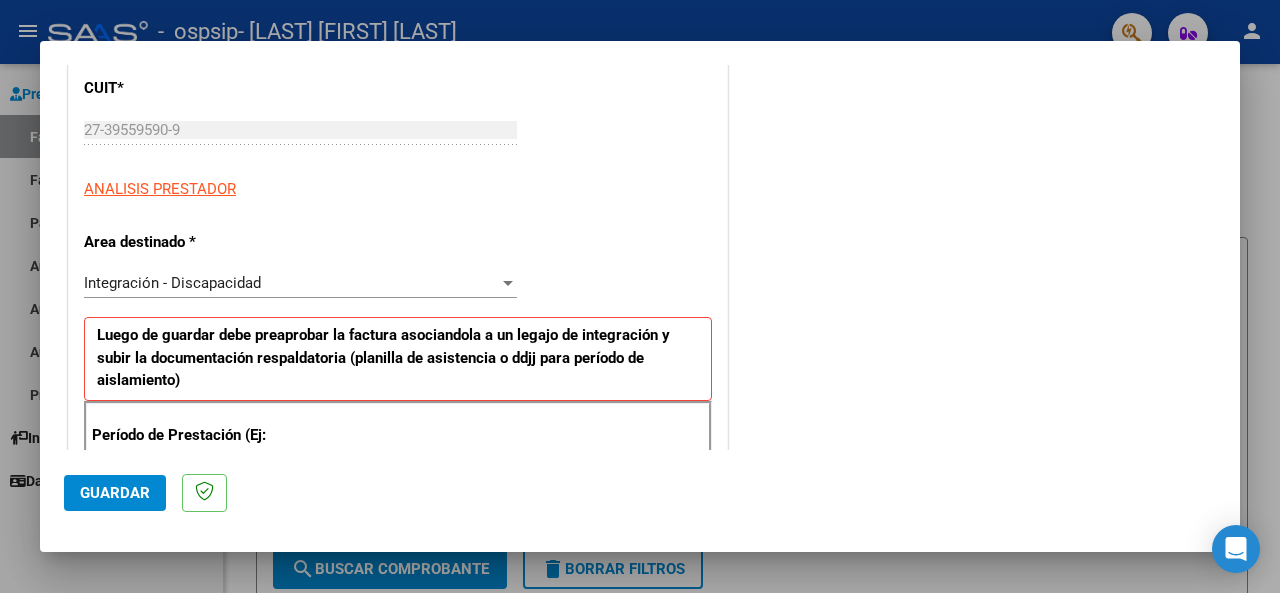 scroll, scrollTop: 270, scrollLeft: 0, axis: vertical 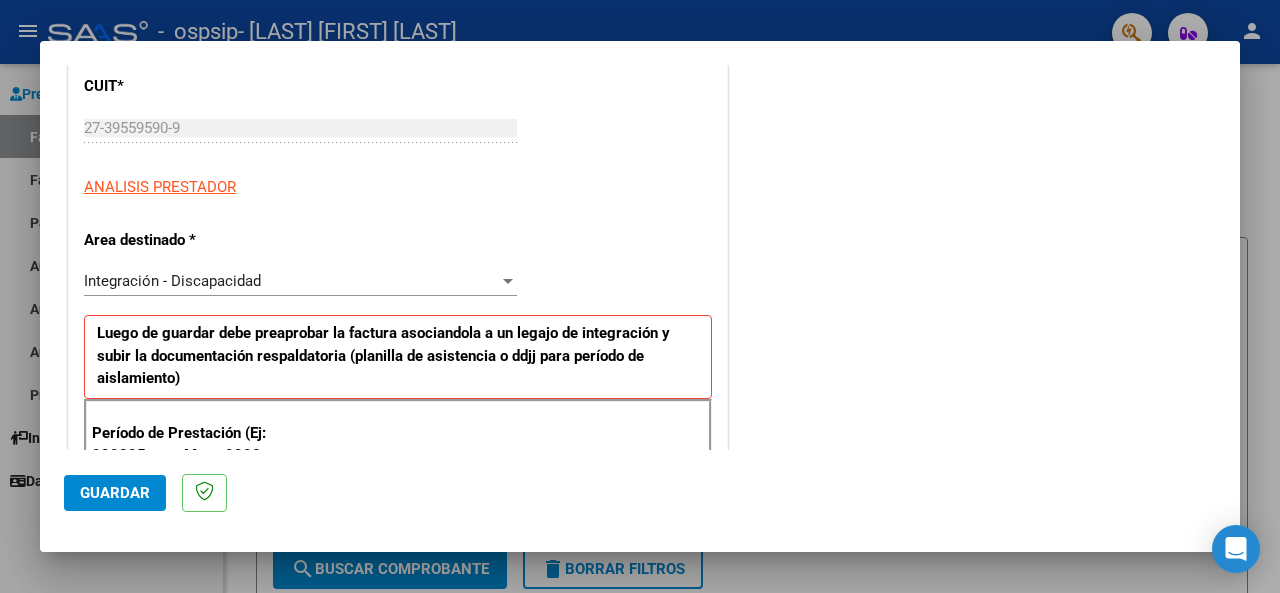 click at bounding box center (508, 281) 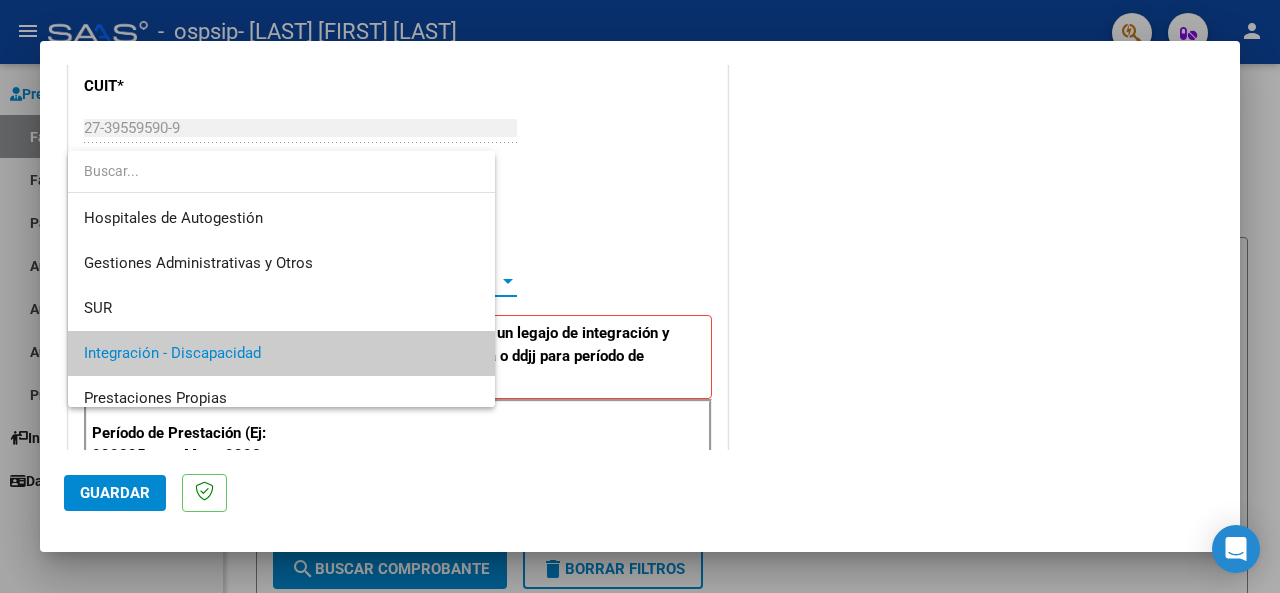 scroll, scrollTop: 74, scrollLeft: 0, axis: vertical 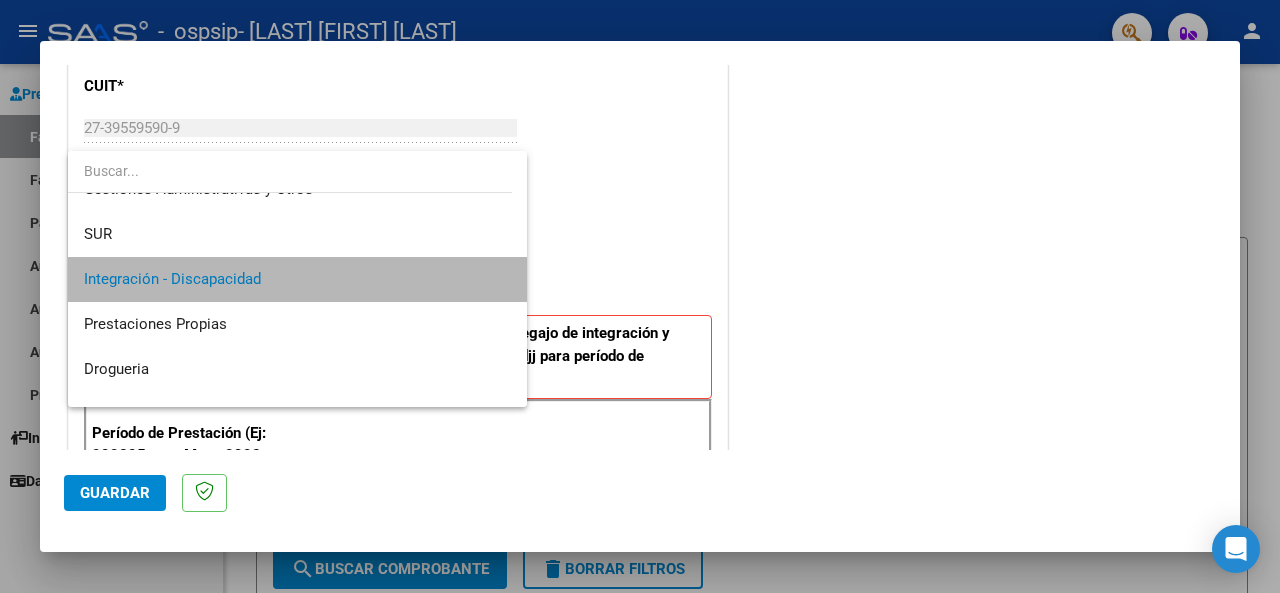 click on "Integración - Discapacidad" at bounding box center [298, 279] 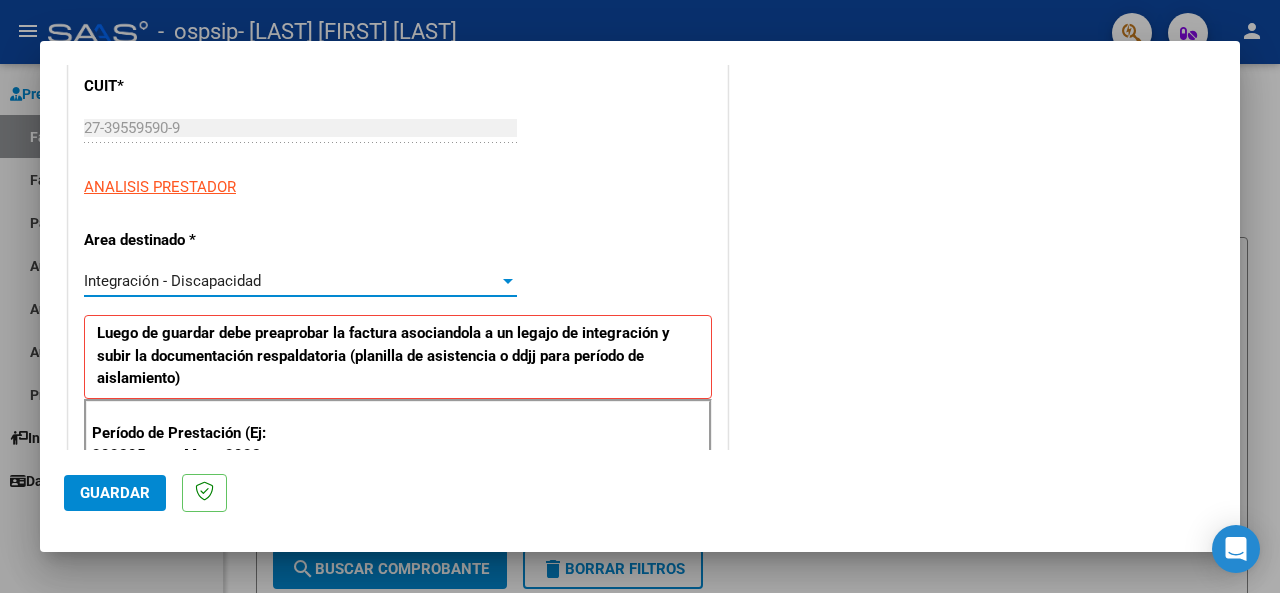 click on "Integración - Discapacidad" at bounding box center [291, 281] 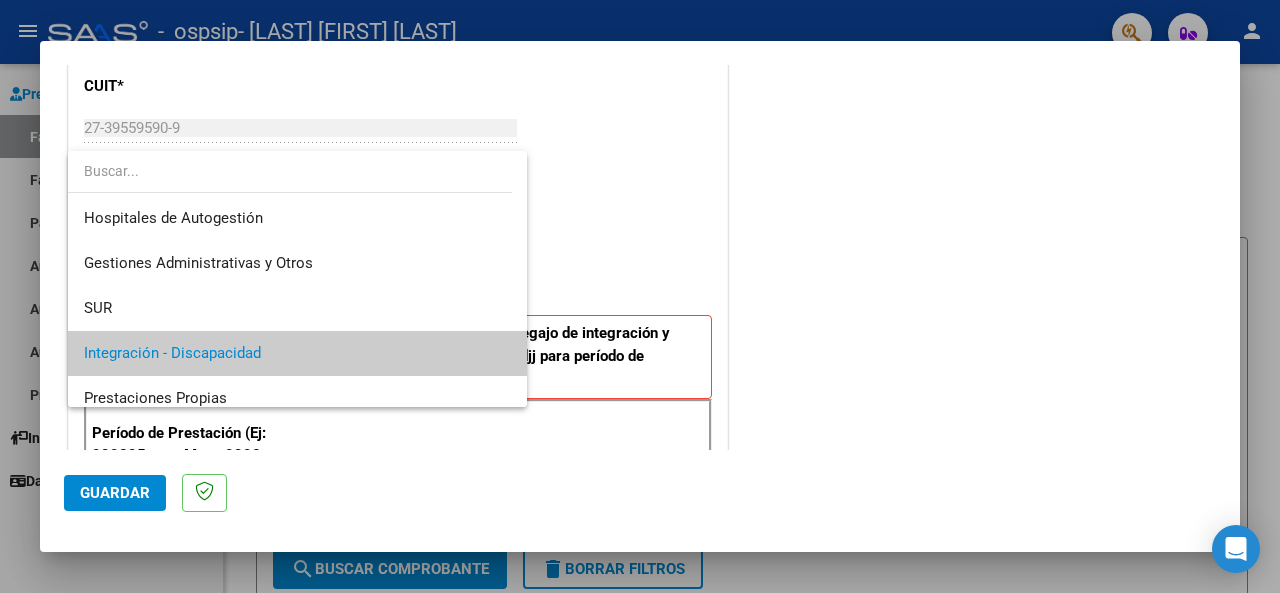 scroll, scrollTop: 74, scrollLeft: 0, axis: vertical 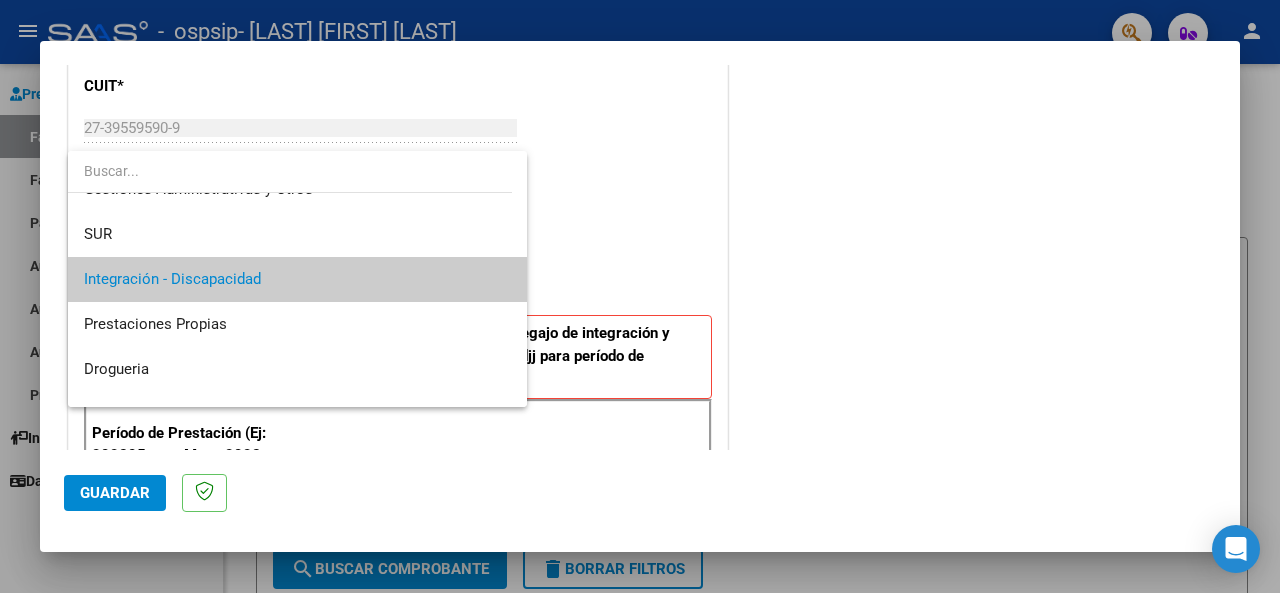 click at bounding box center (640, 296) 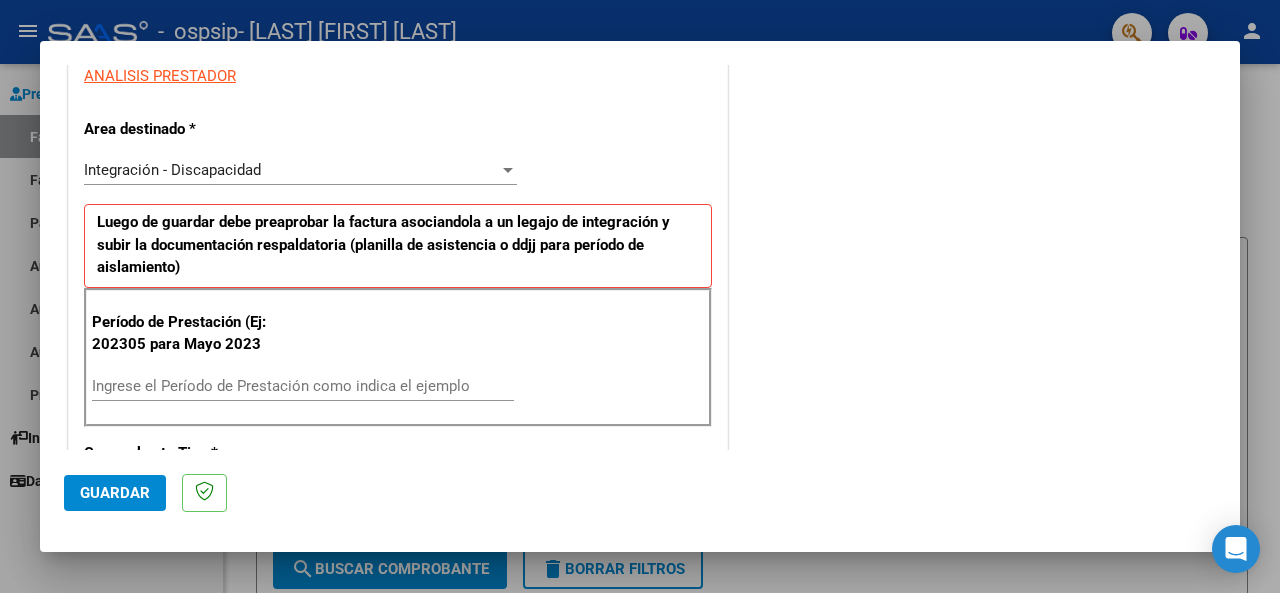 scroll, scrollTop: 396, scrollLeft: 0, axis: vertical 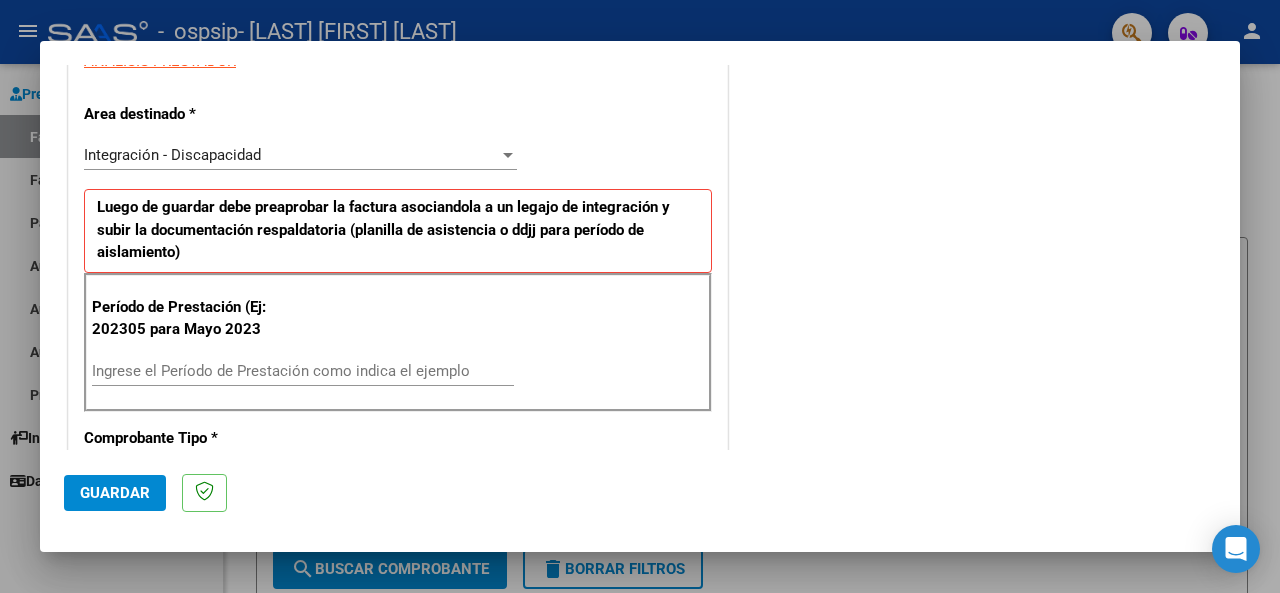 click on "Ingrese el Período de Prestación como indica el ejemplo" at bounding box center [303, 371] 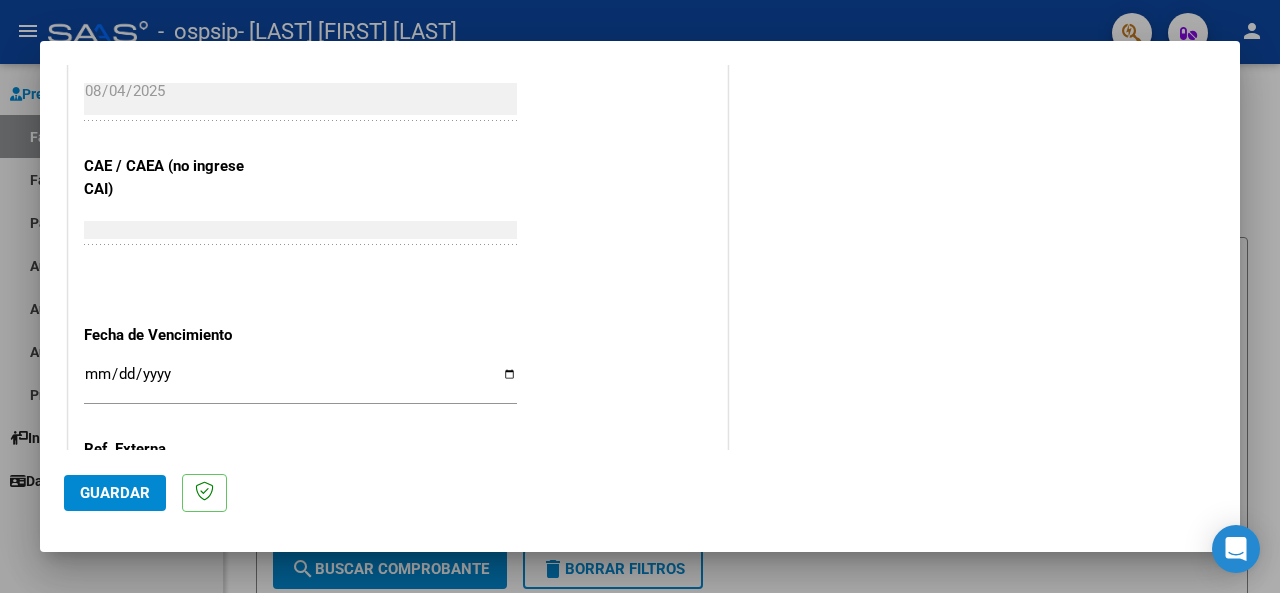 scroll, scrollTop: 1192, scrollLeft: 0, axis: vertical 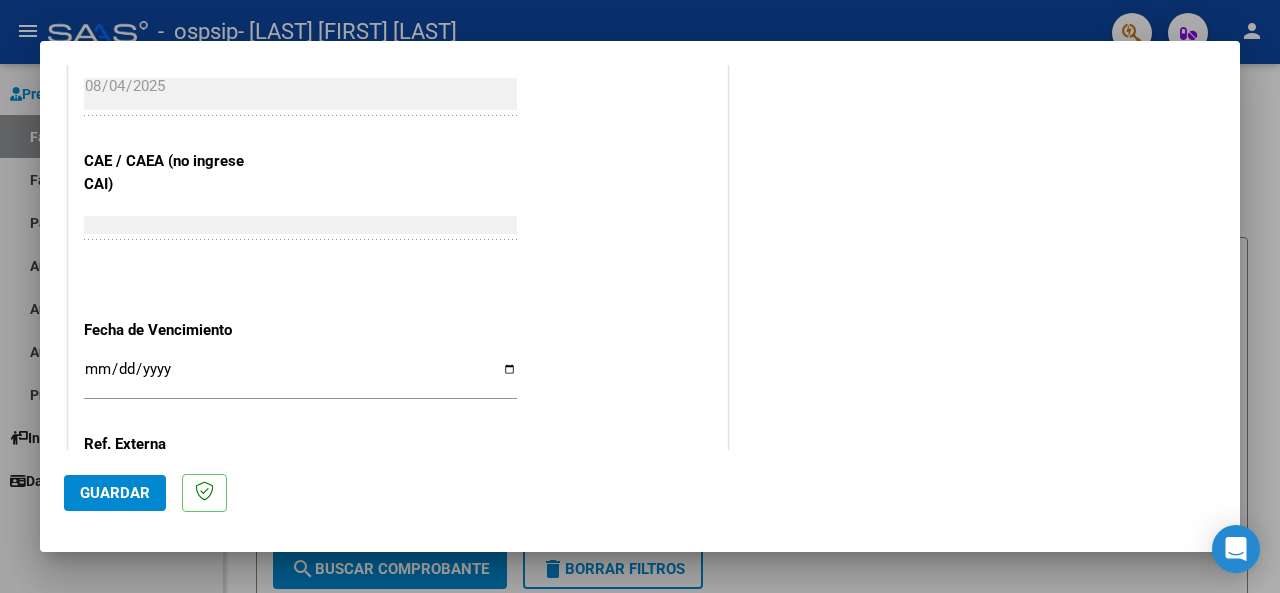 type on "202507" 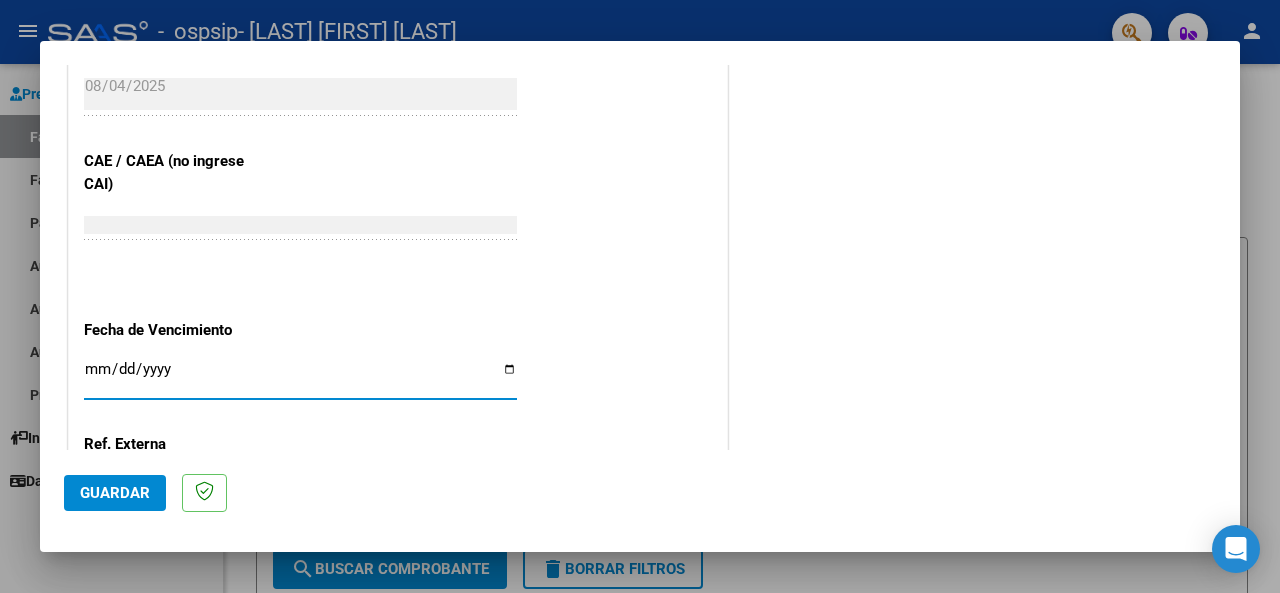 type on "2025-08-14" 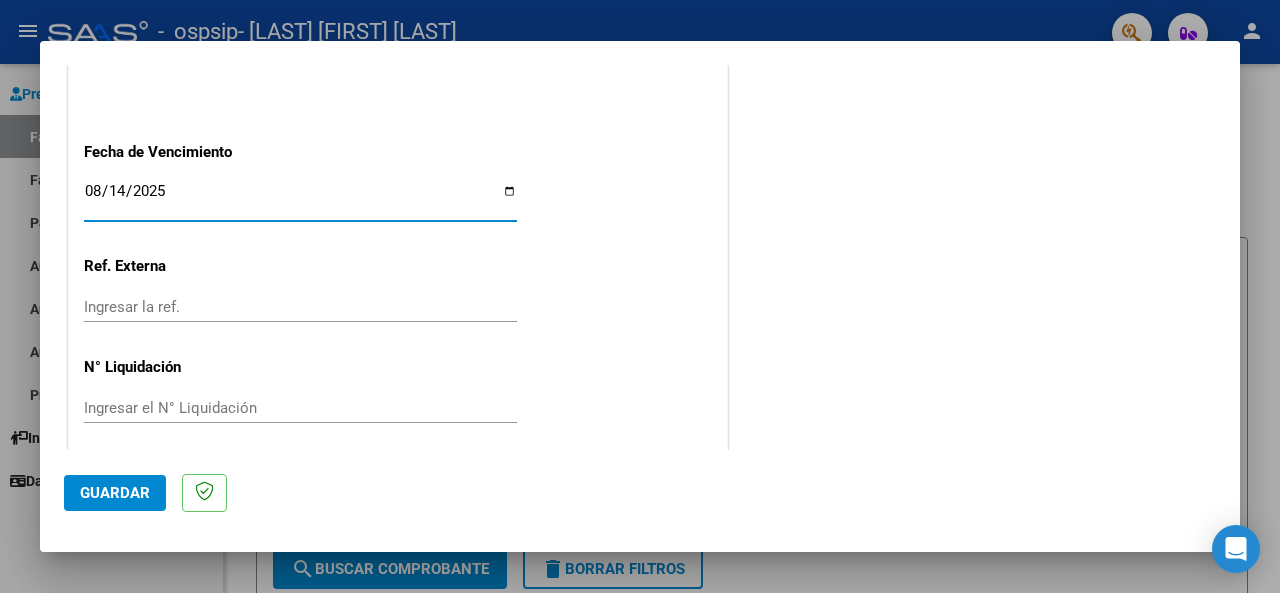 scroll, scrollTop: 1376, scrollLeft: 0, axis: vertical 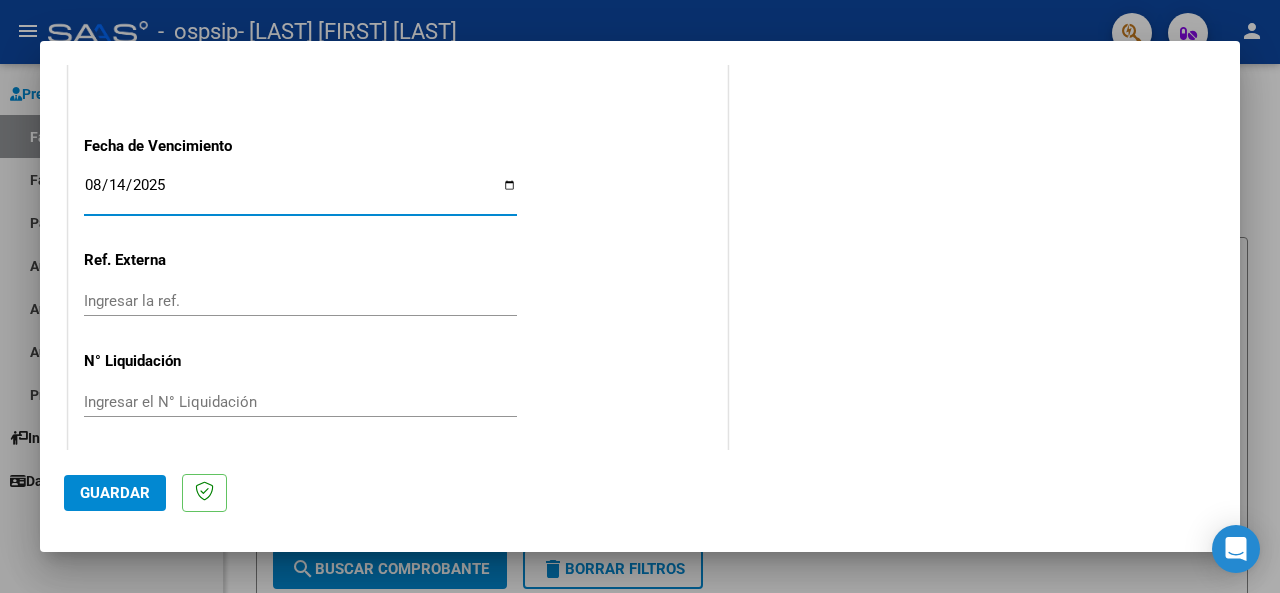 click on "Guardar" 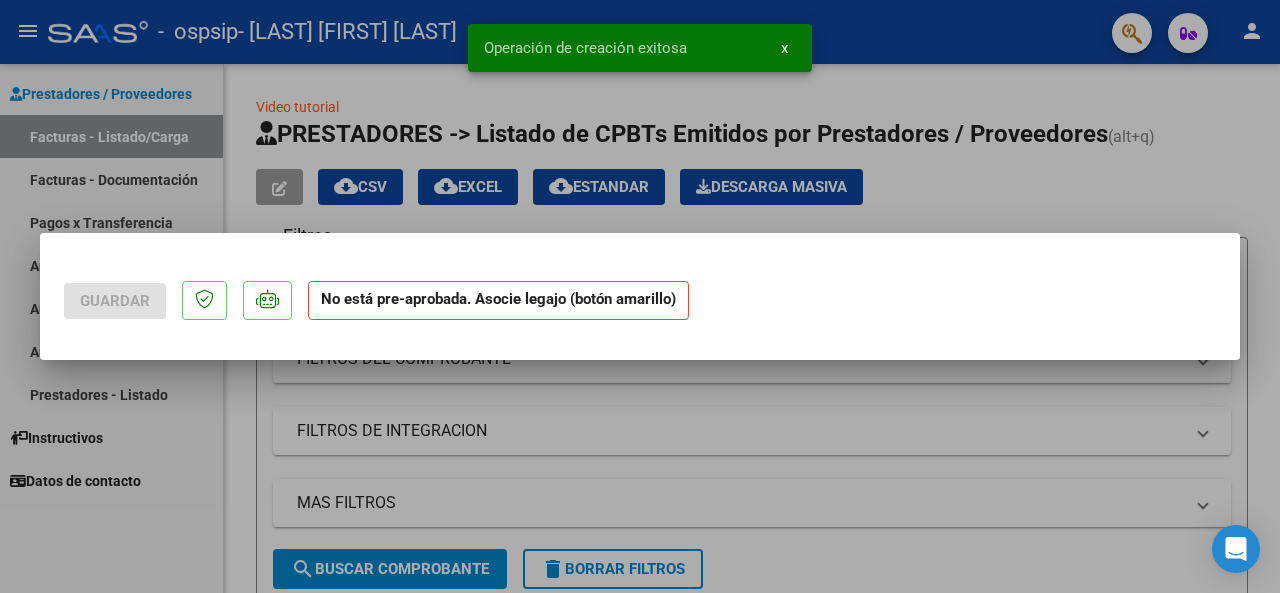 scroll, scrollTop: 0, scrollLeft: 0, axis: both 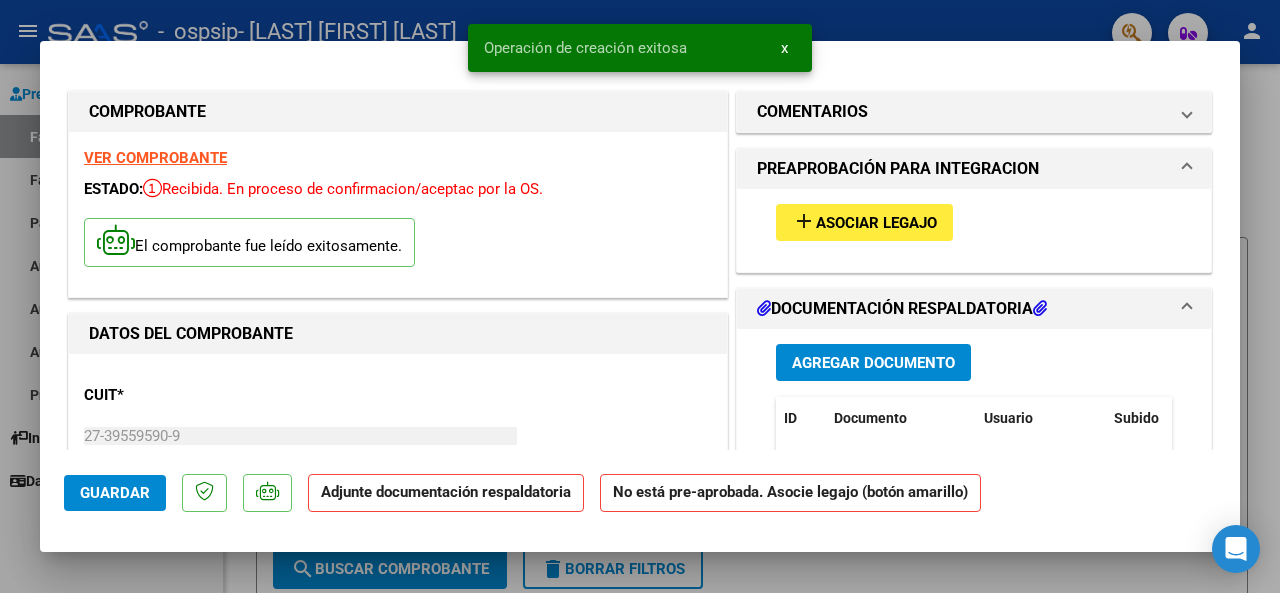 click on "Asociar Legajo" at bounding box center (876, 223) 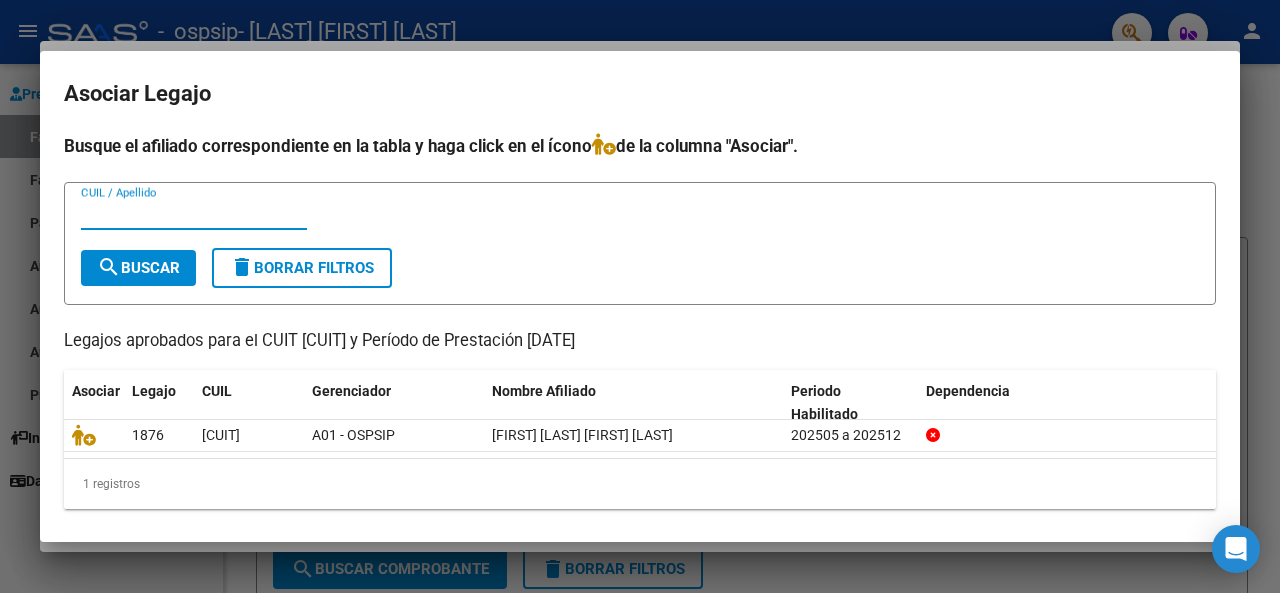 scroll, scrollTop: 4, scrollLeft: 0, axis: vertical 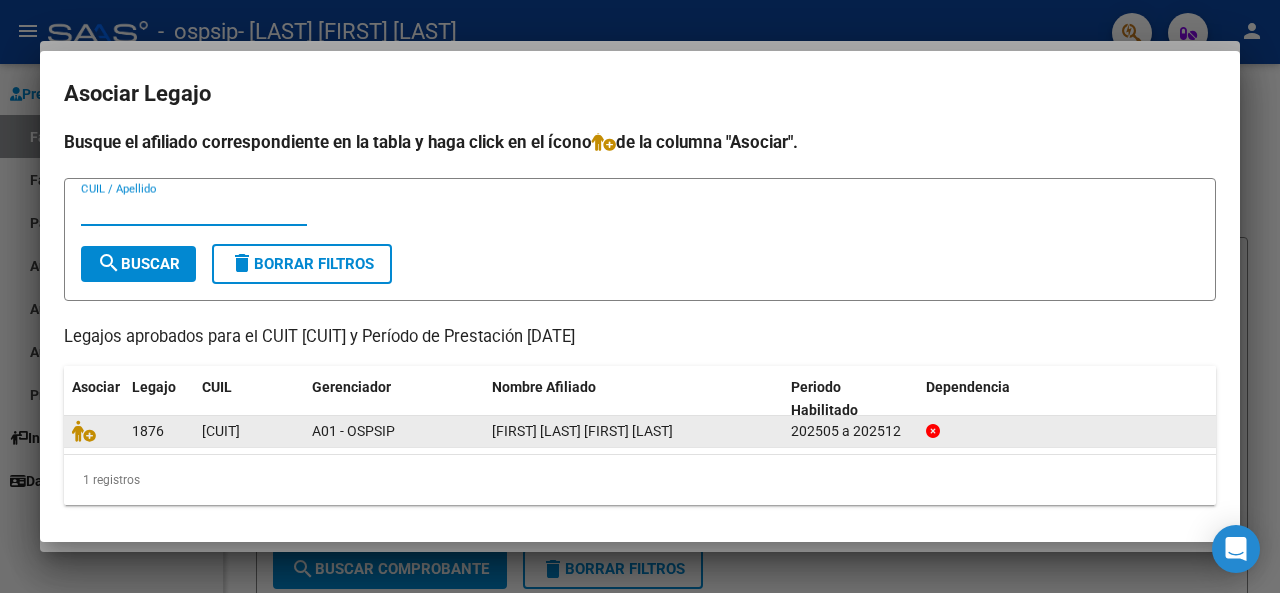 click on "[FIRST] [LAST] [FIRST] [LAST]" 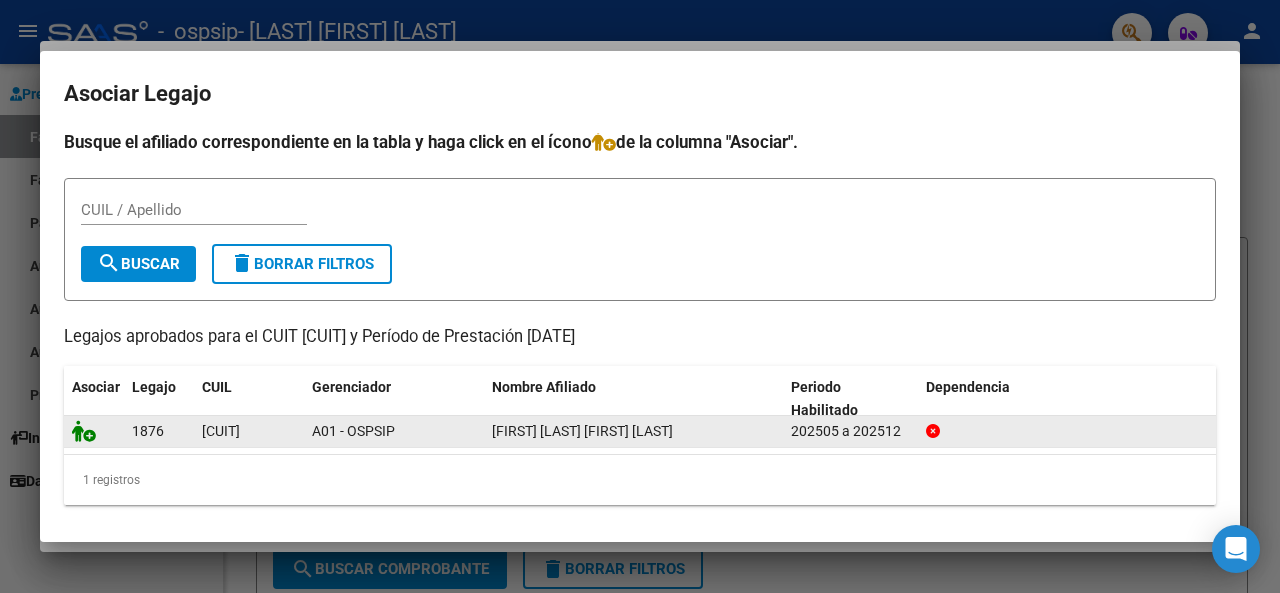 click 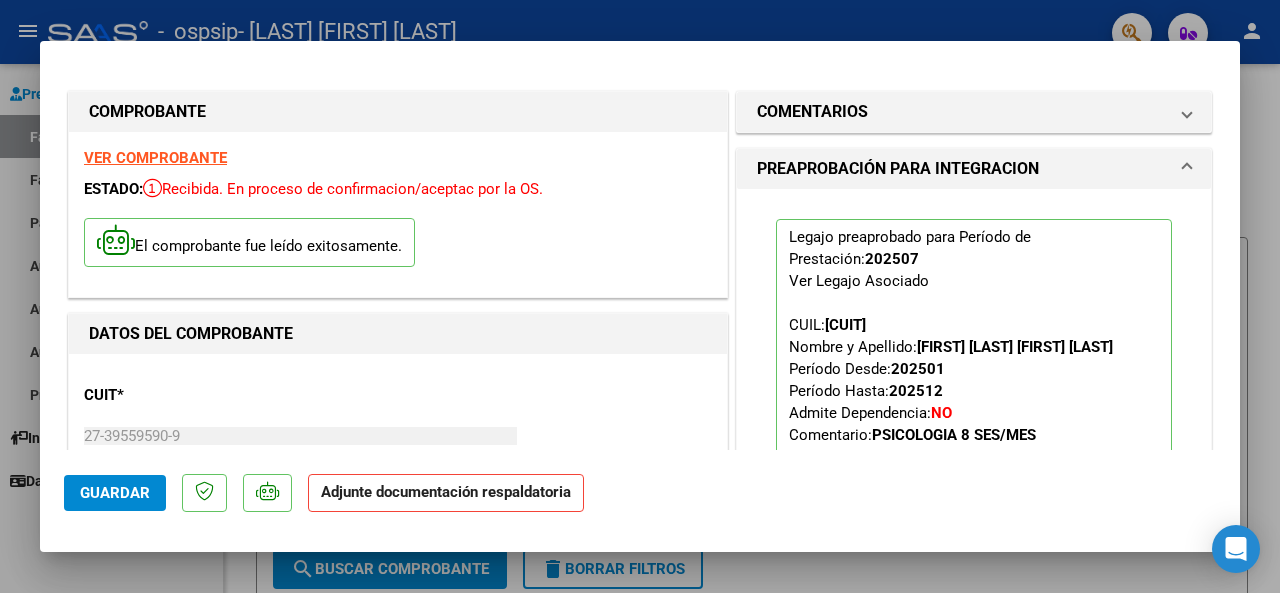 click on "Adjunte documentación respaldatoria" 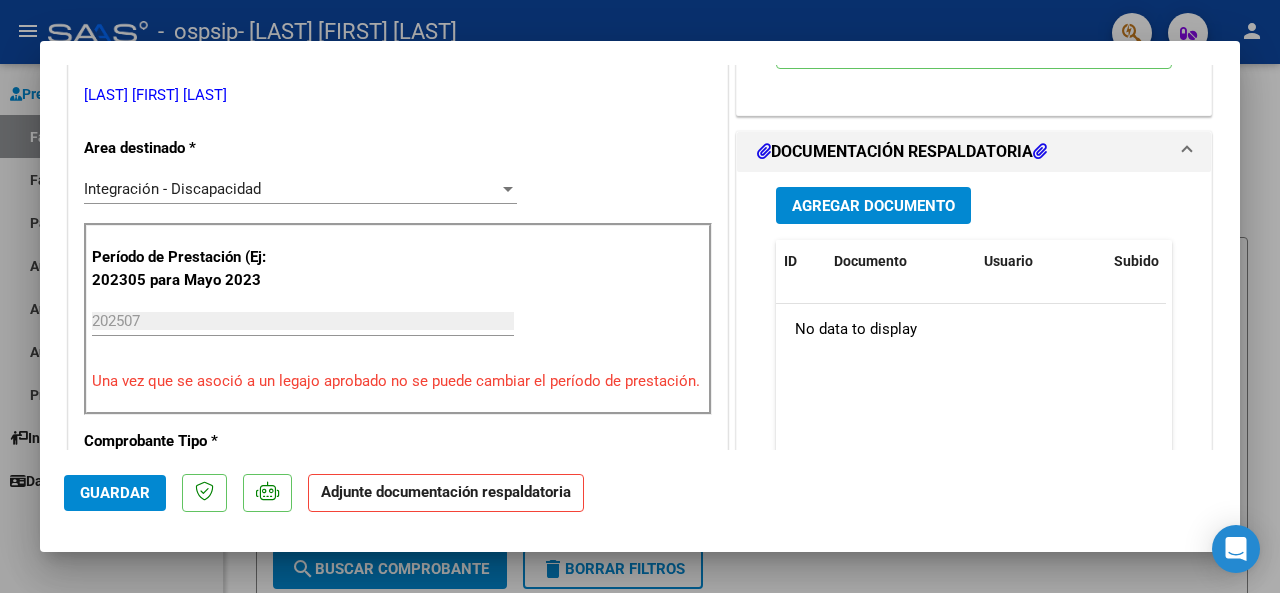 scroll, scrollTop: 463, scrollLeft: 0, axis: vertical 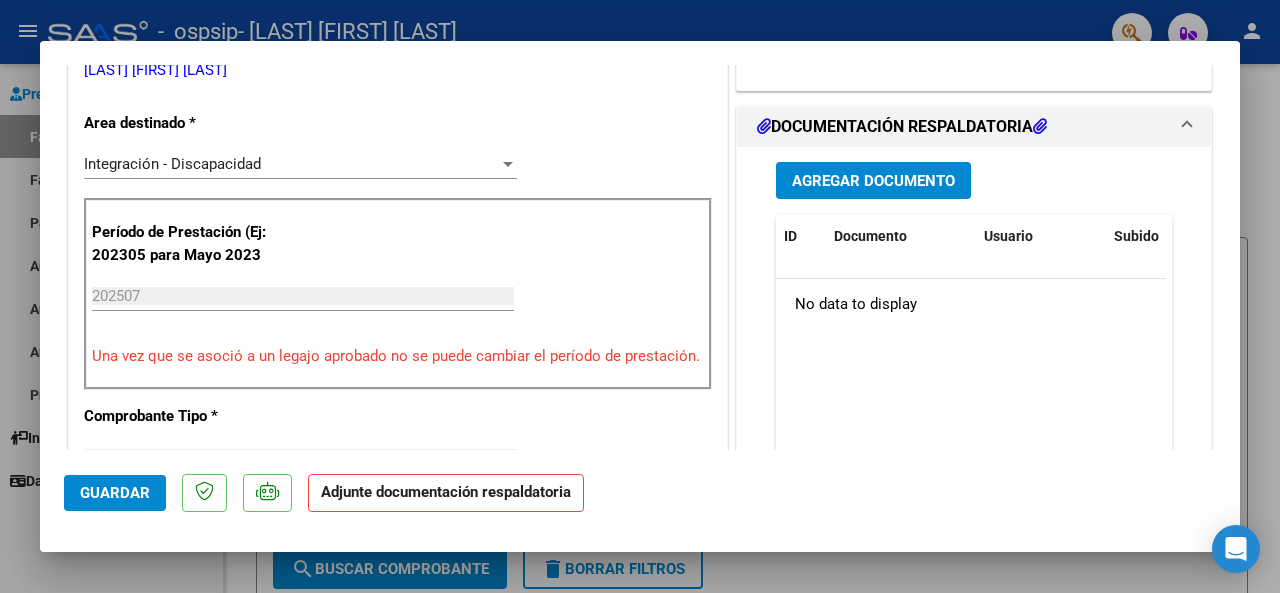 click on "Agregar Documento" at bounding box center [873, 180] 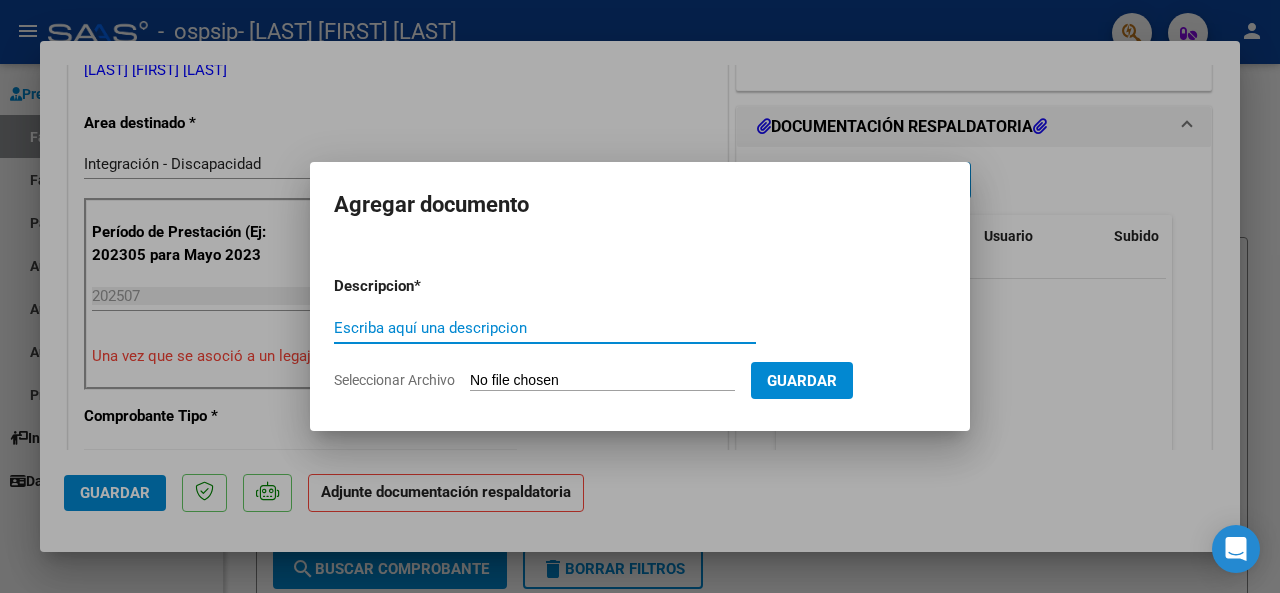 click on "Escriba aquí una descripcion" at bounding box center (545, 328) 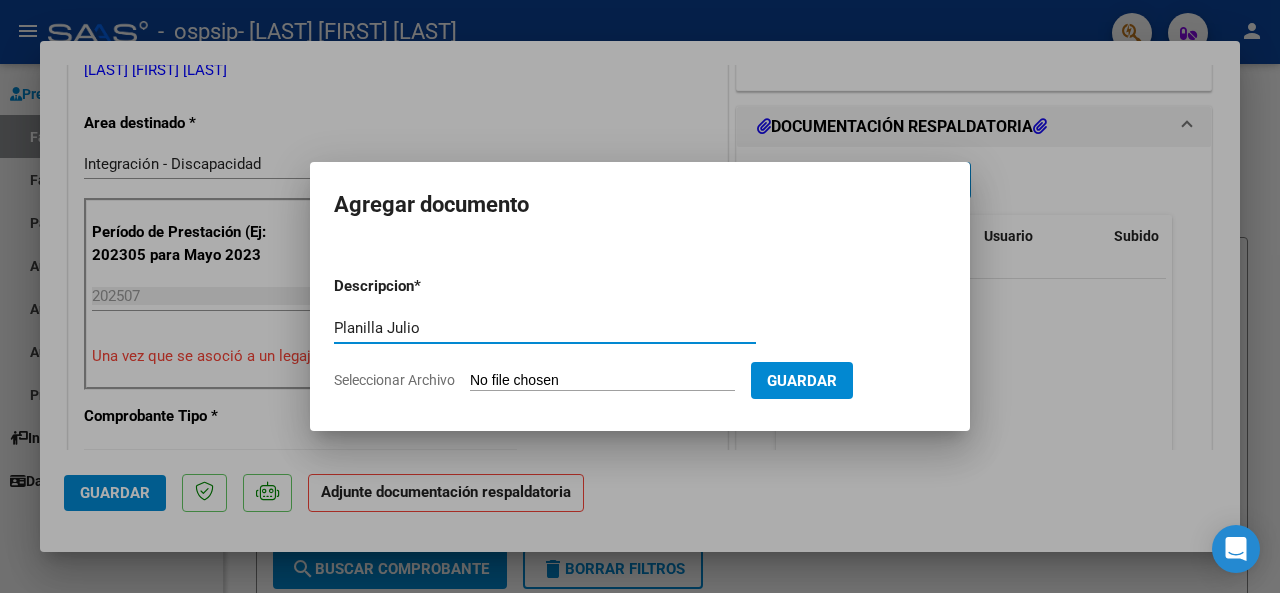 type on "Planilla Julio" 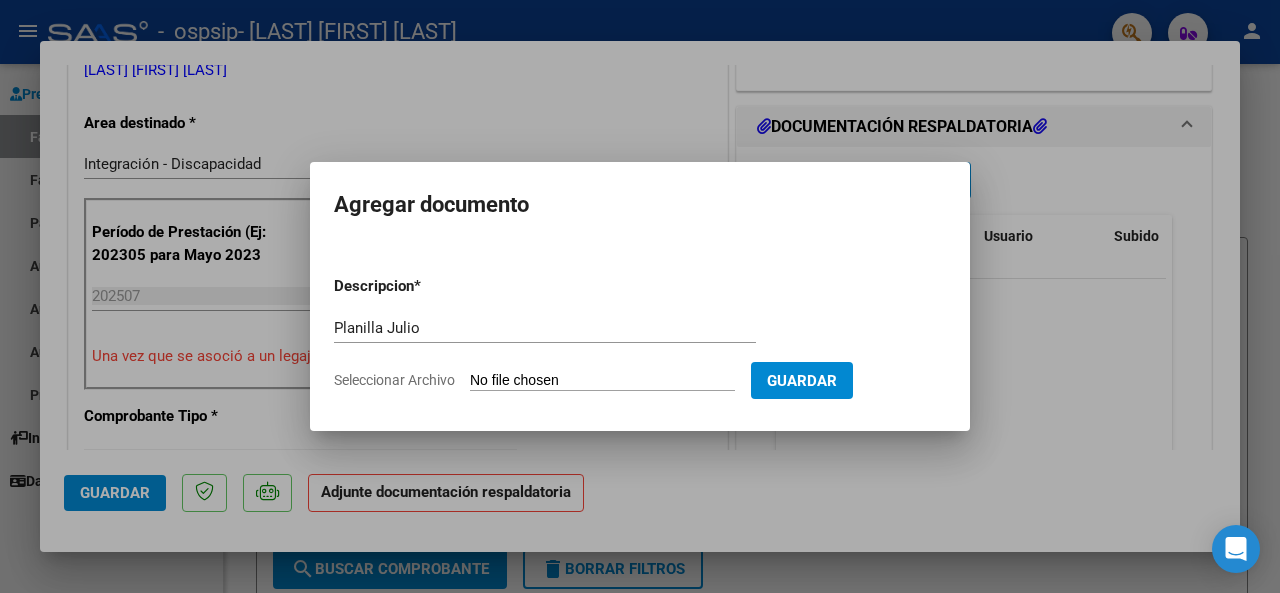 click on "Seleccionar Archivo" at bounding box center (602, 381) 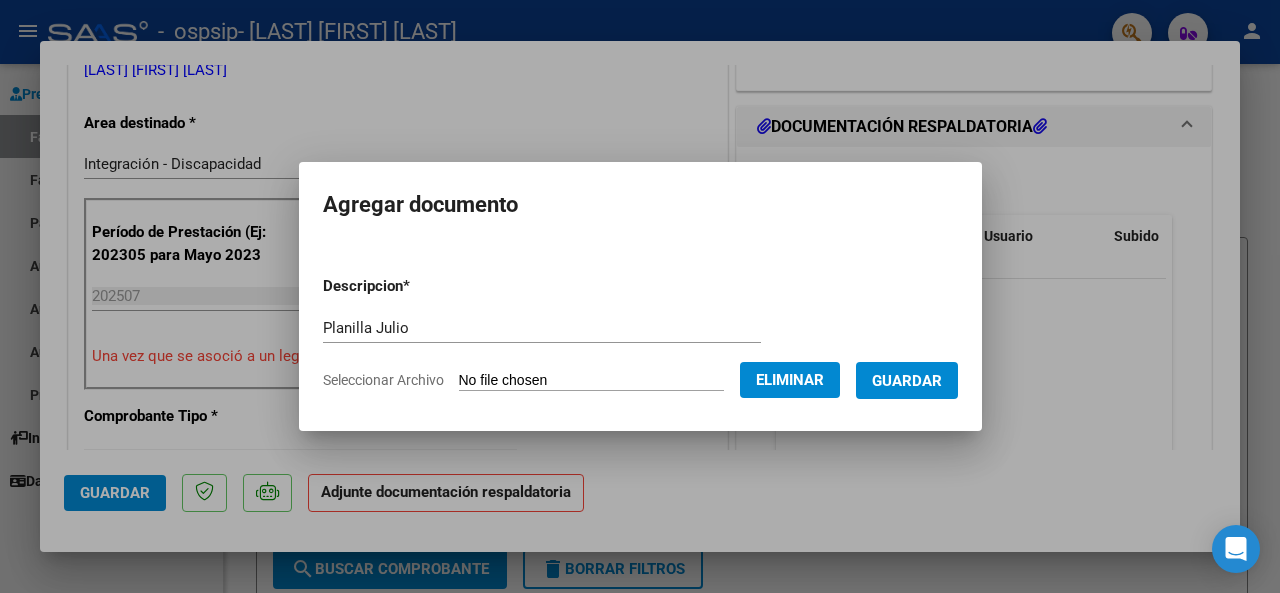 click on "Guardar" at bounding box center [907, 381] 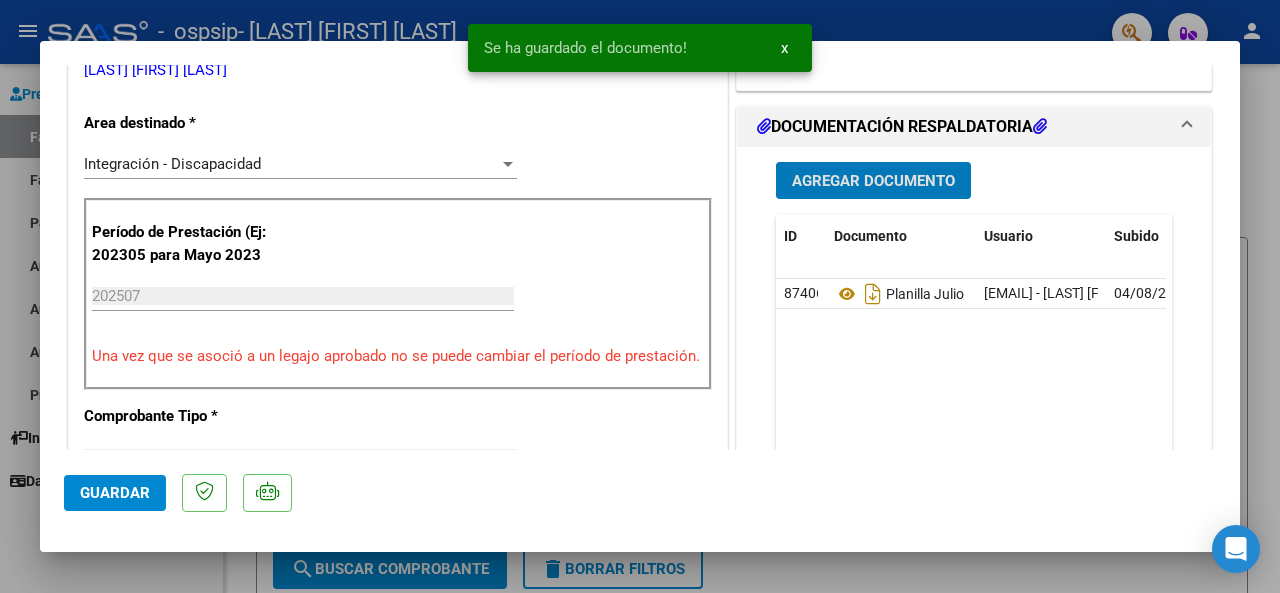 click on "Guardar" 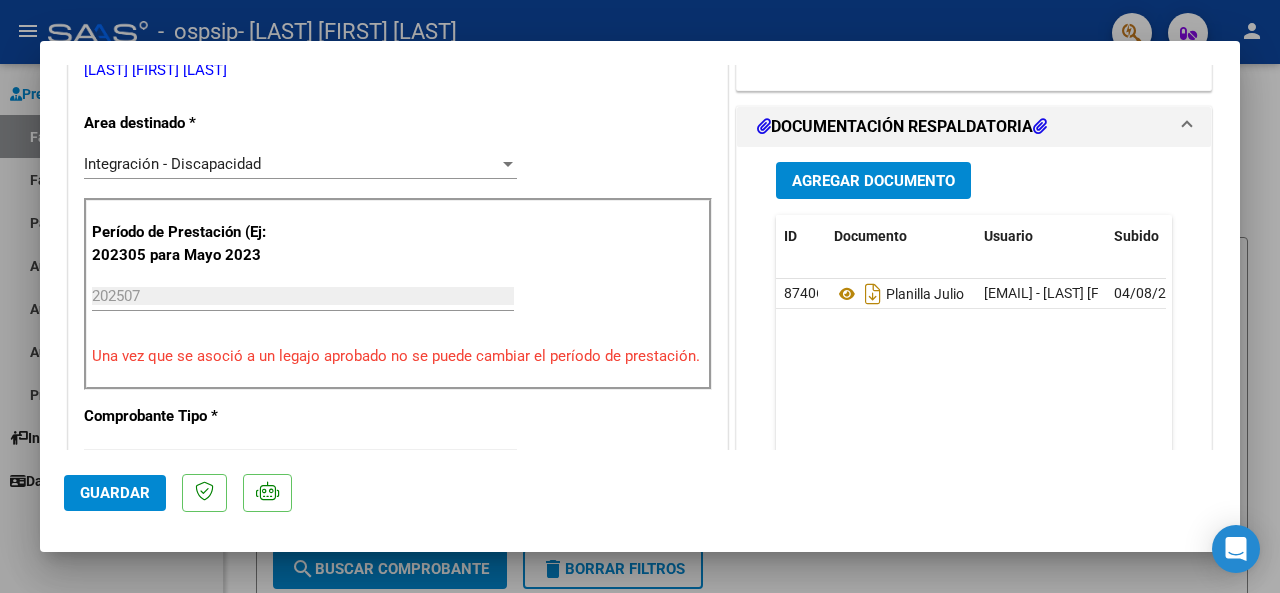click on "202507" at bounding box center (303, 296) 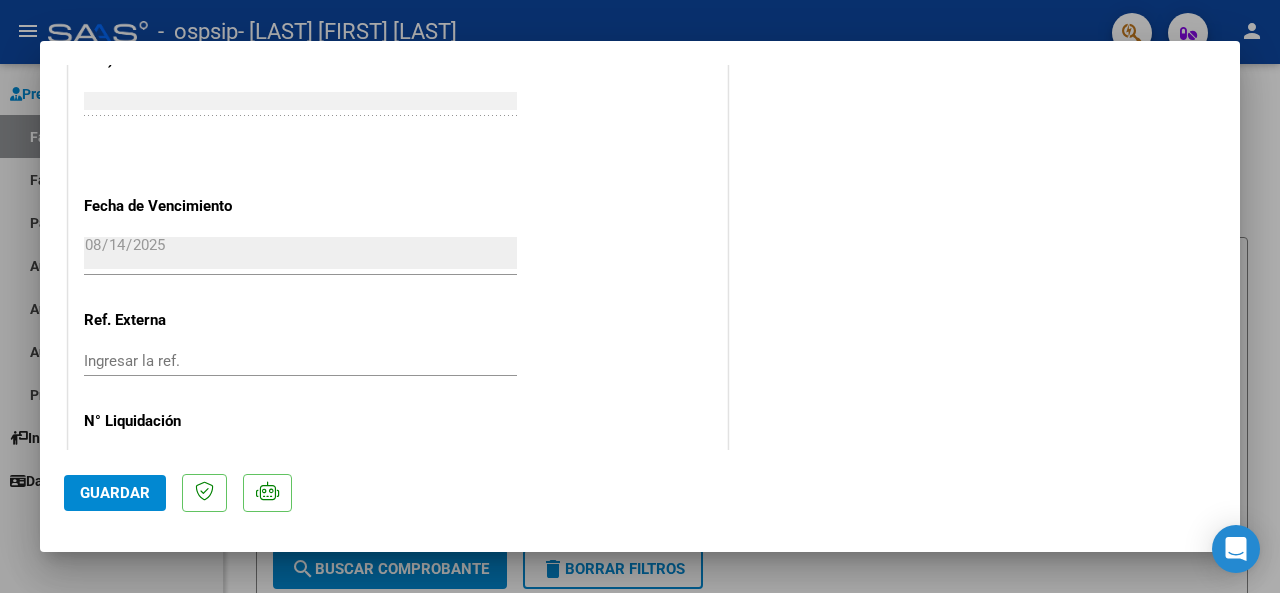 scroll, scrollTop: 1422, scrollLeft: 0, axis: vertical 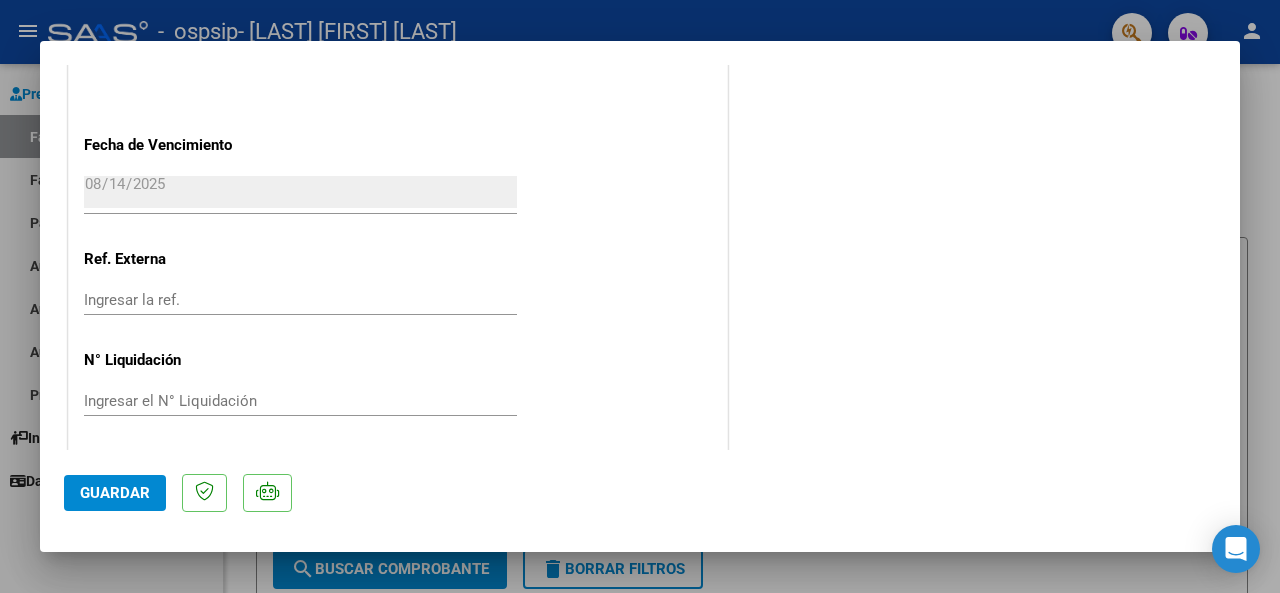 click on "Guardar" 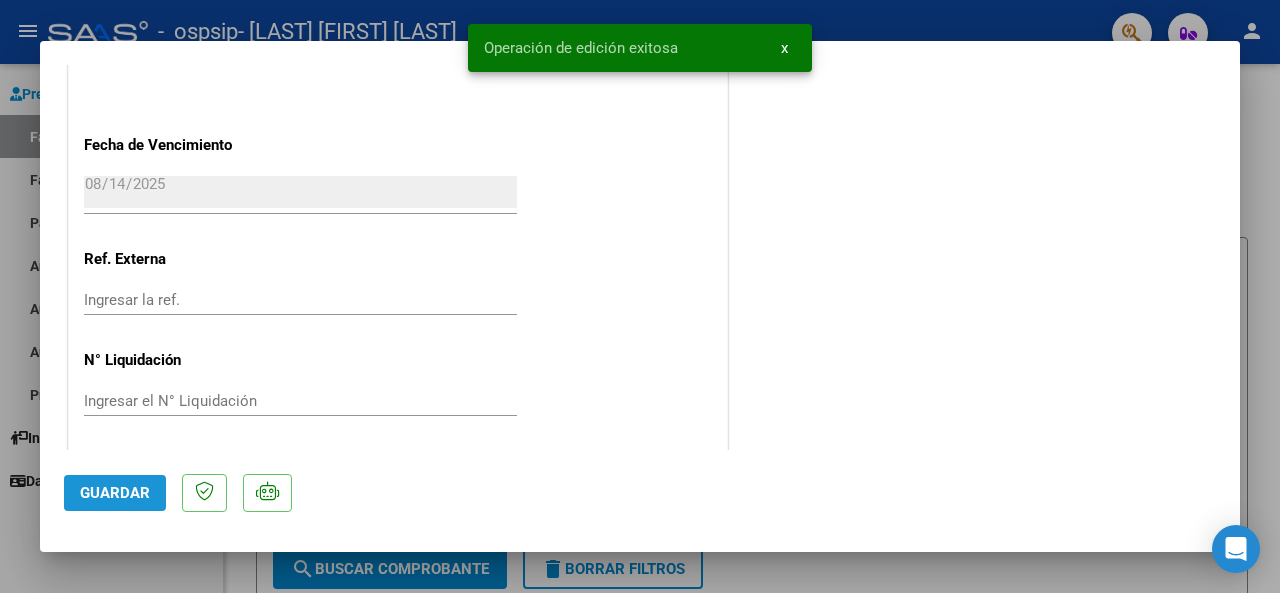 click on "Guardar" 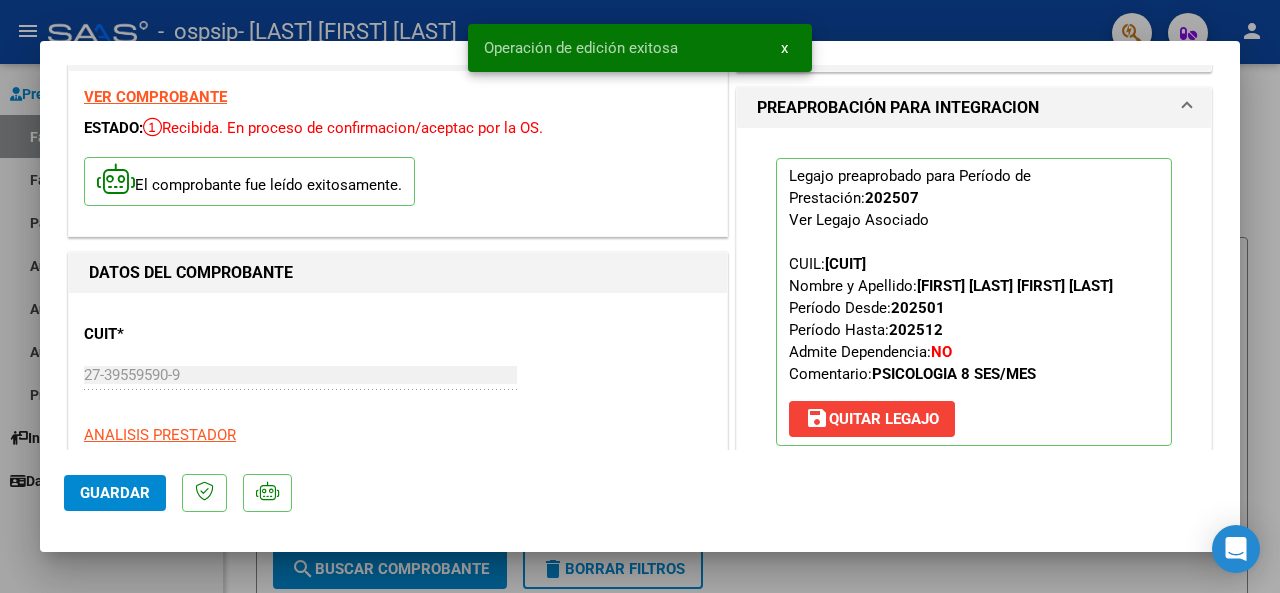scroll, scrollTop: 0, scrollLeft: 0, axis: both 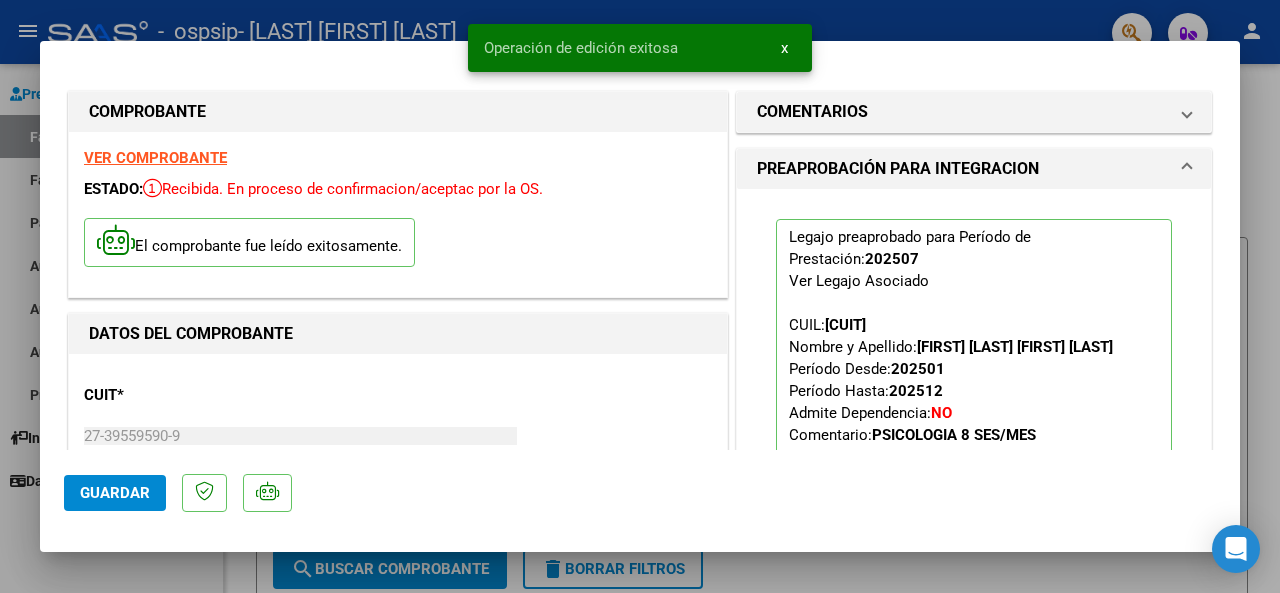 click on "VER COMPROBANTE" at bounding box center (155, 158) 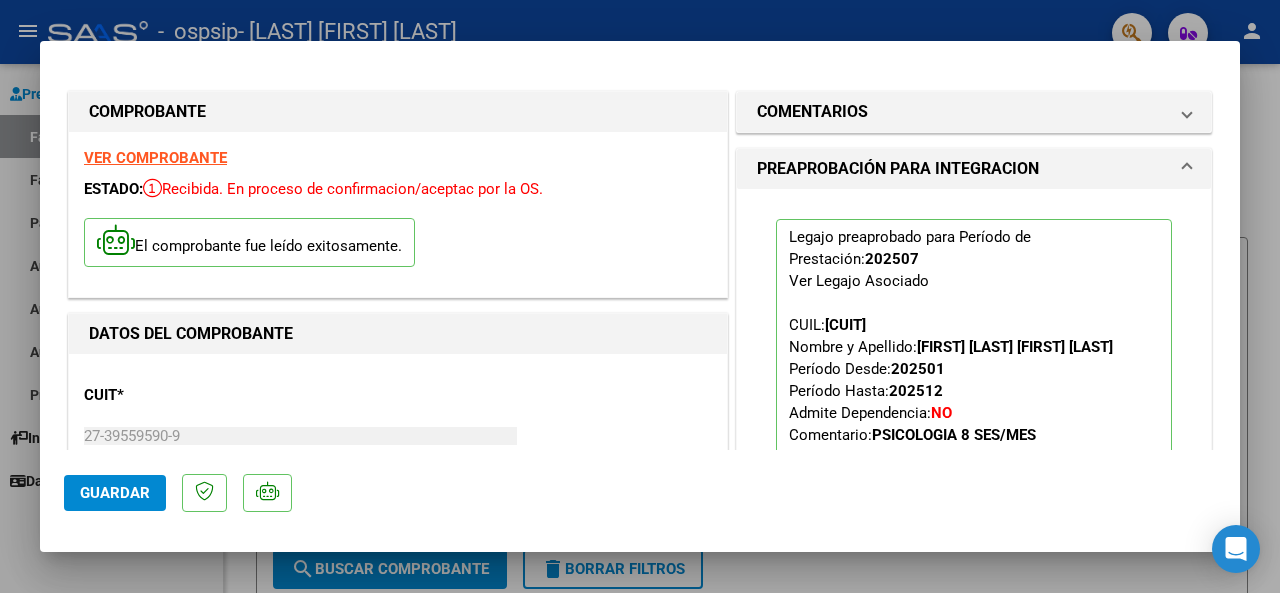 click at bounding box center (640, 296) 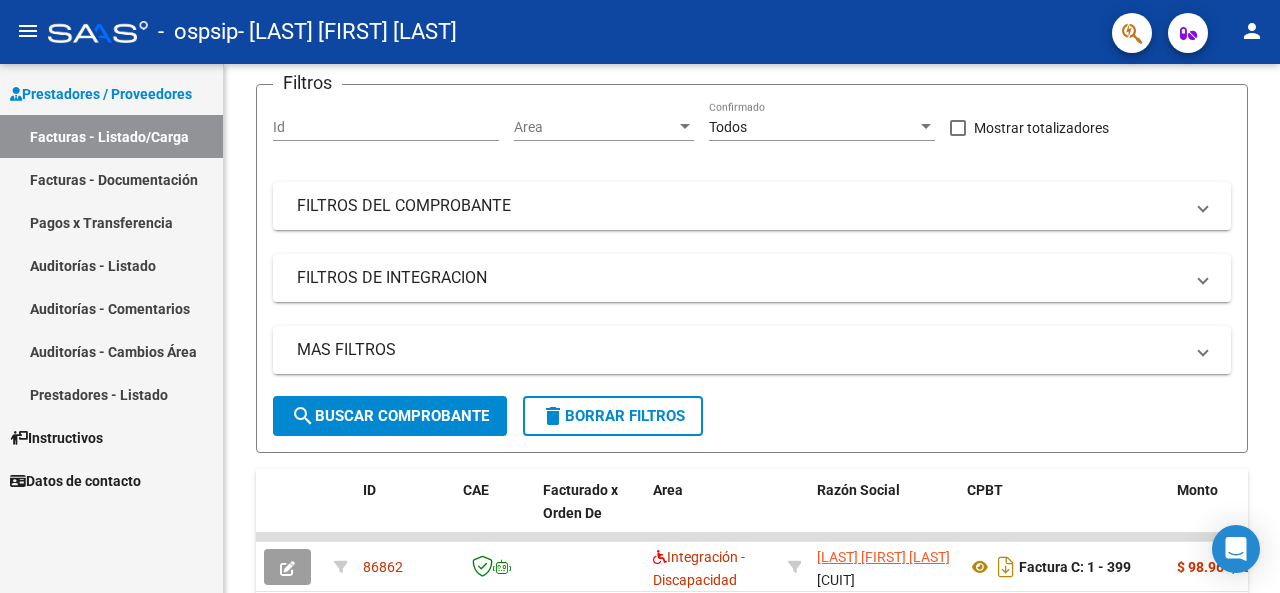 scroll, scrollTop: 154, scrollLeft: 0, axis: vertical 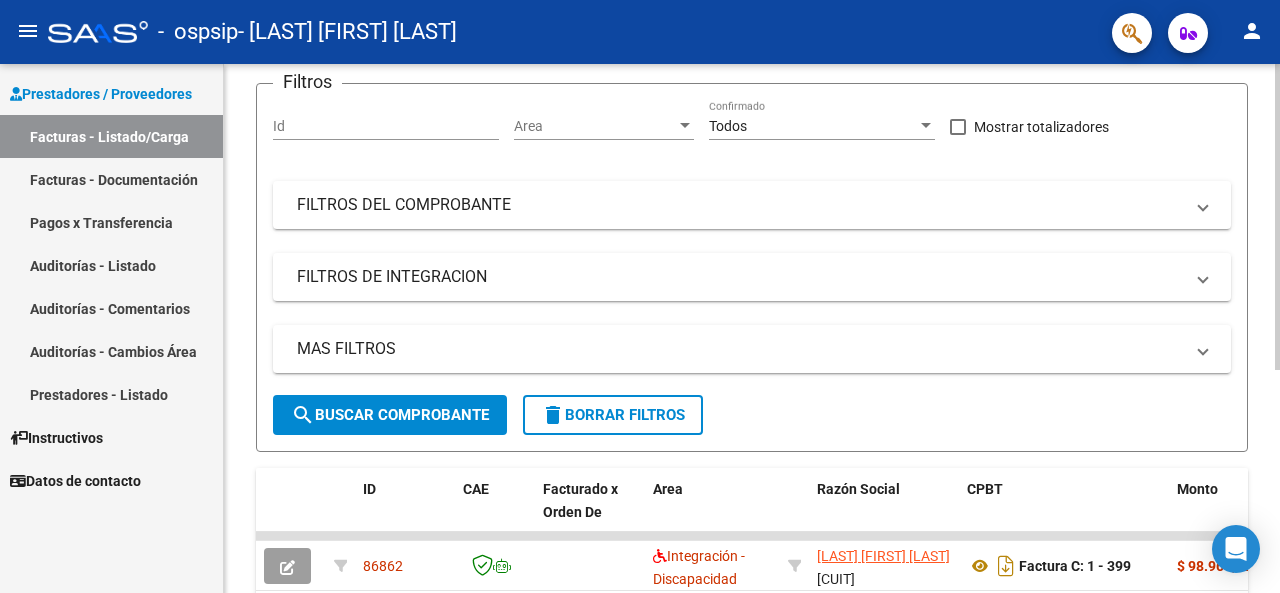 click on "search  Buscar Comprobante" 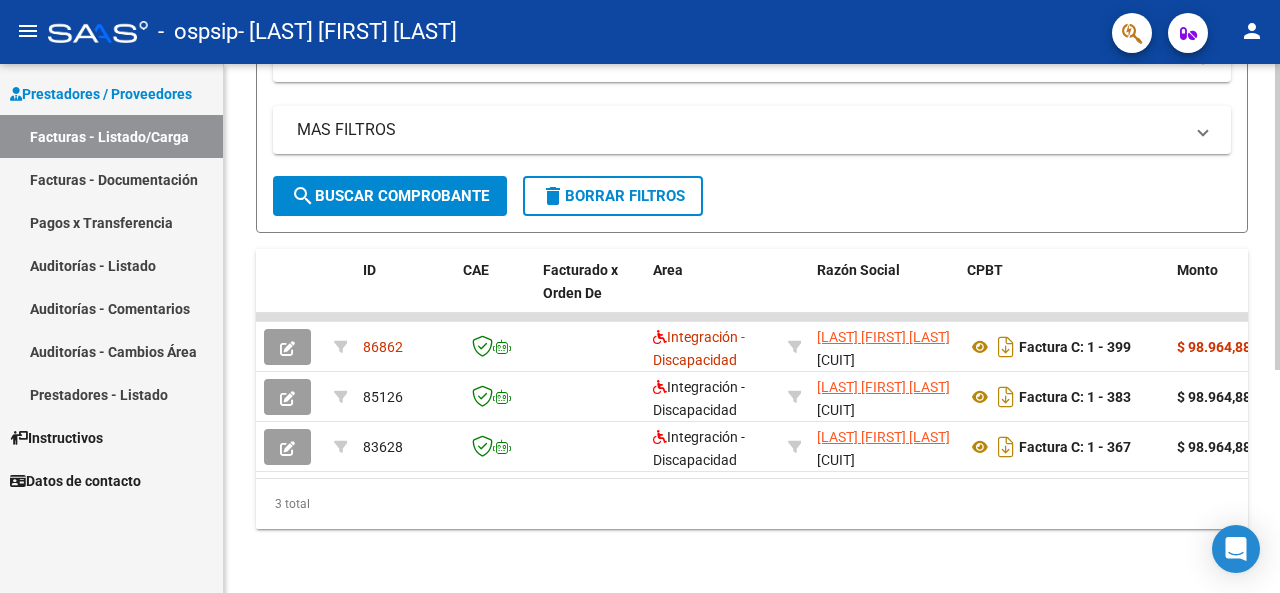 scroll, scrollTop: 386, scrollLeft: 0, axis: vertical 